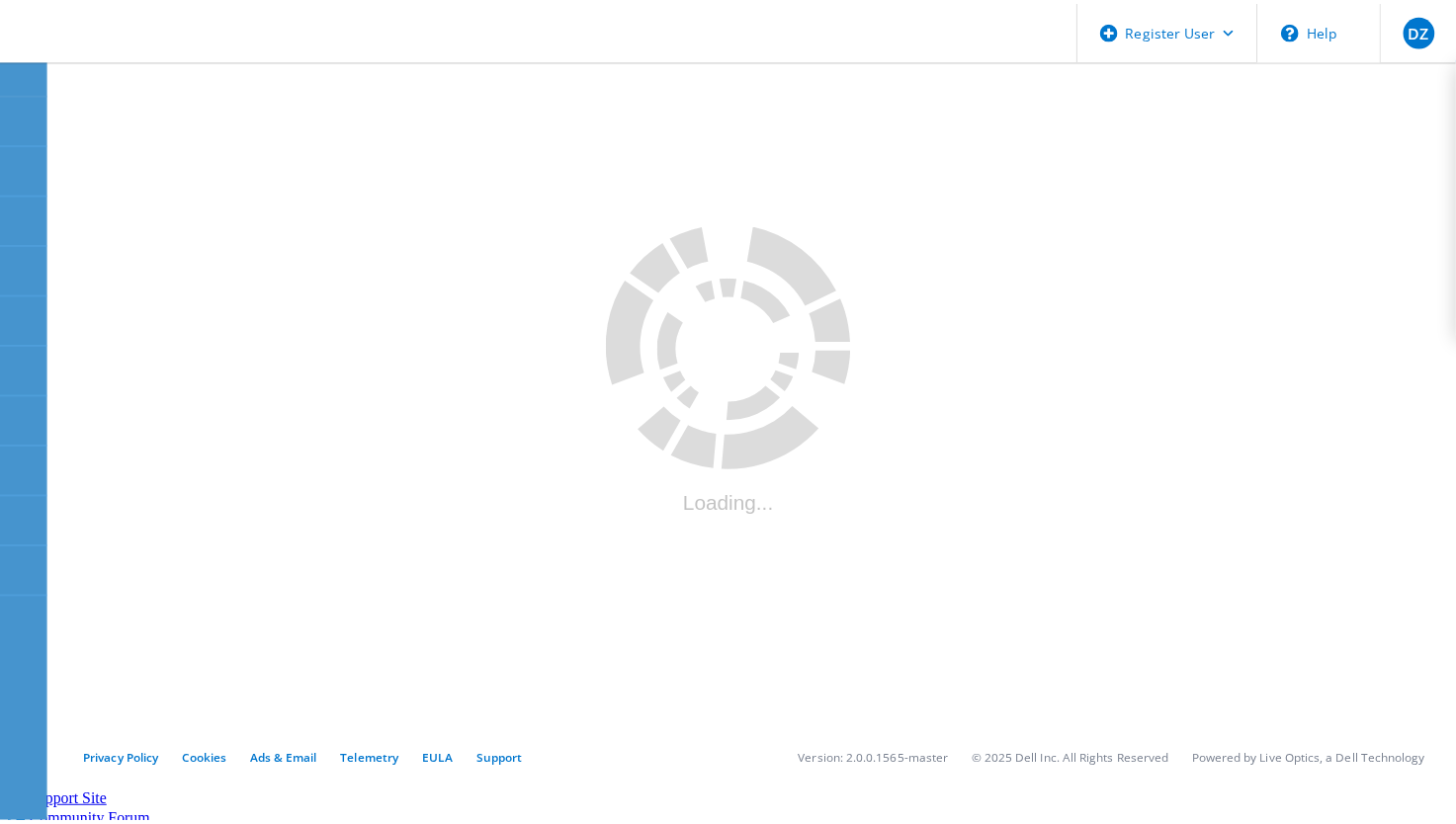 scroll, scrollTop: 0, scrollLeft: 0, axis: both 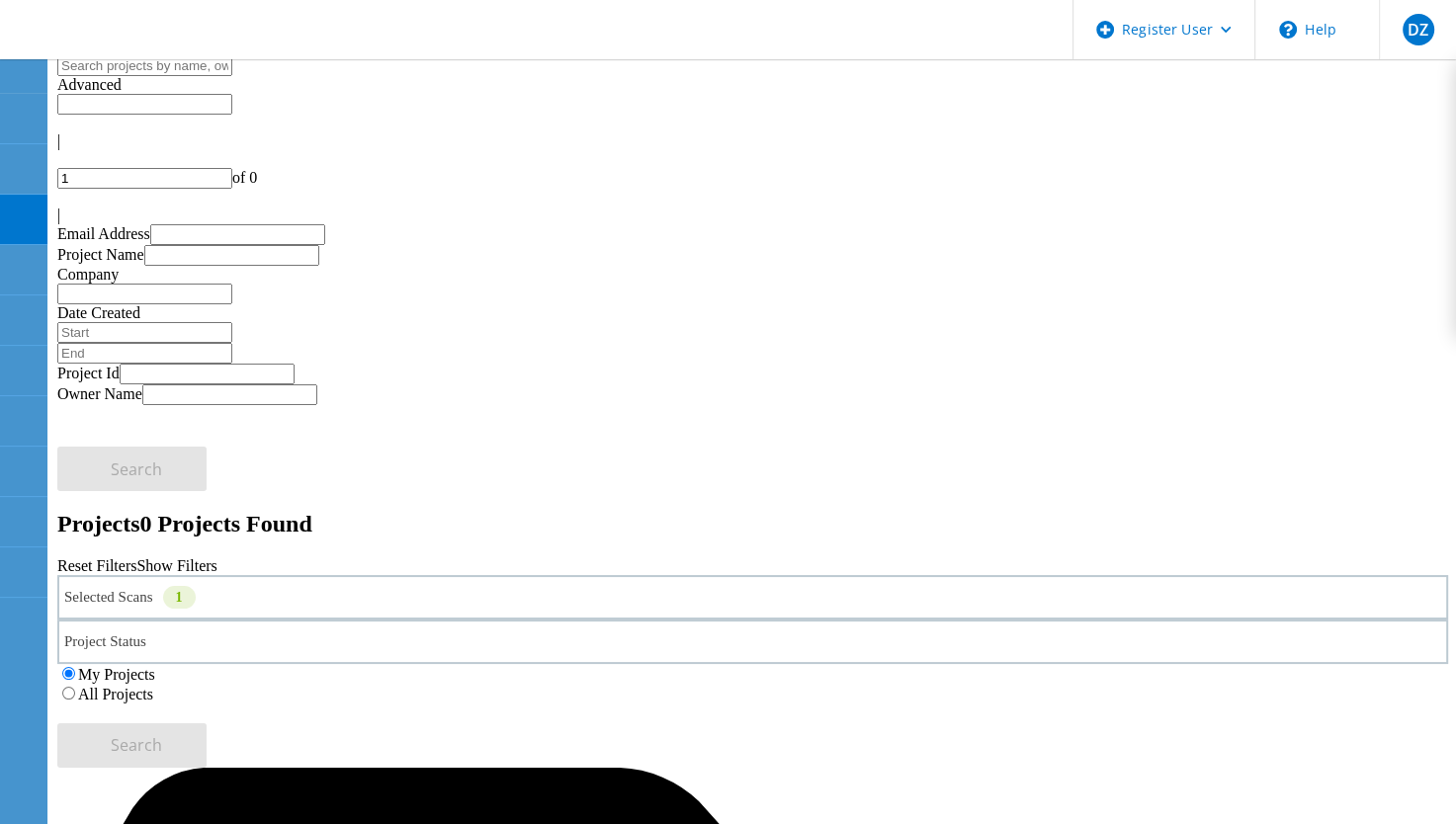 click on "All Projects" 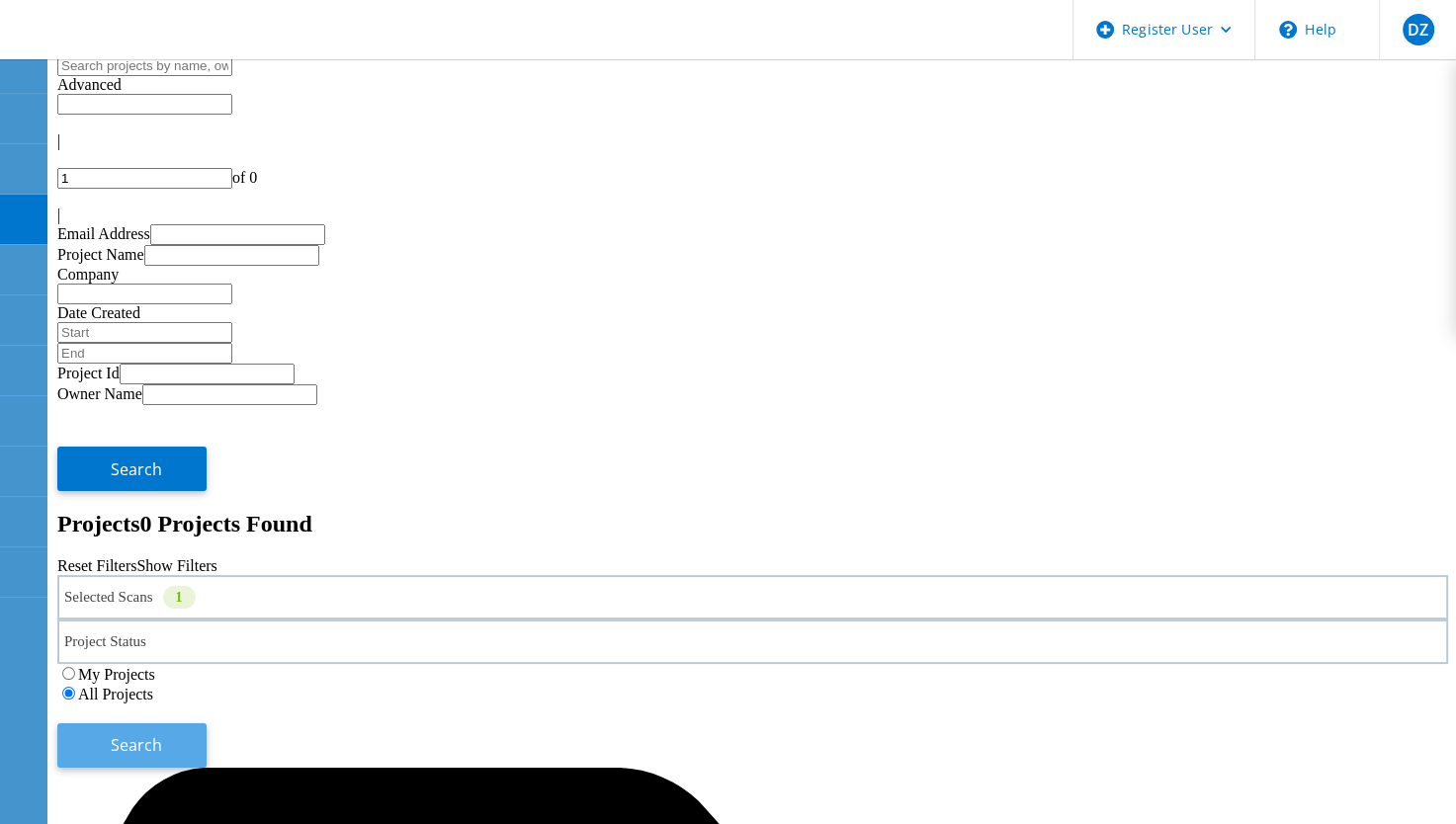 click on "Search" 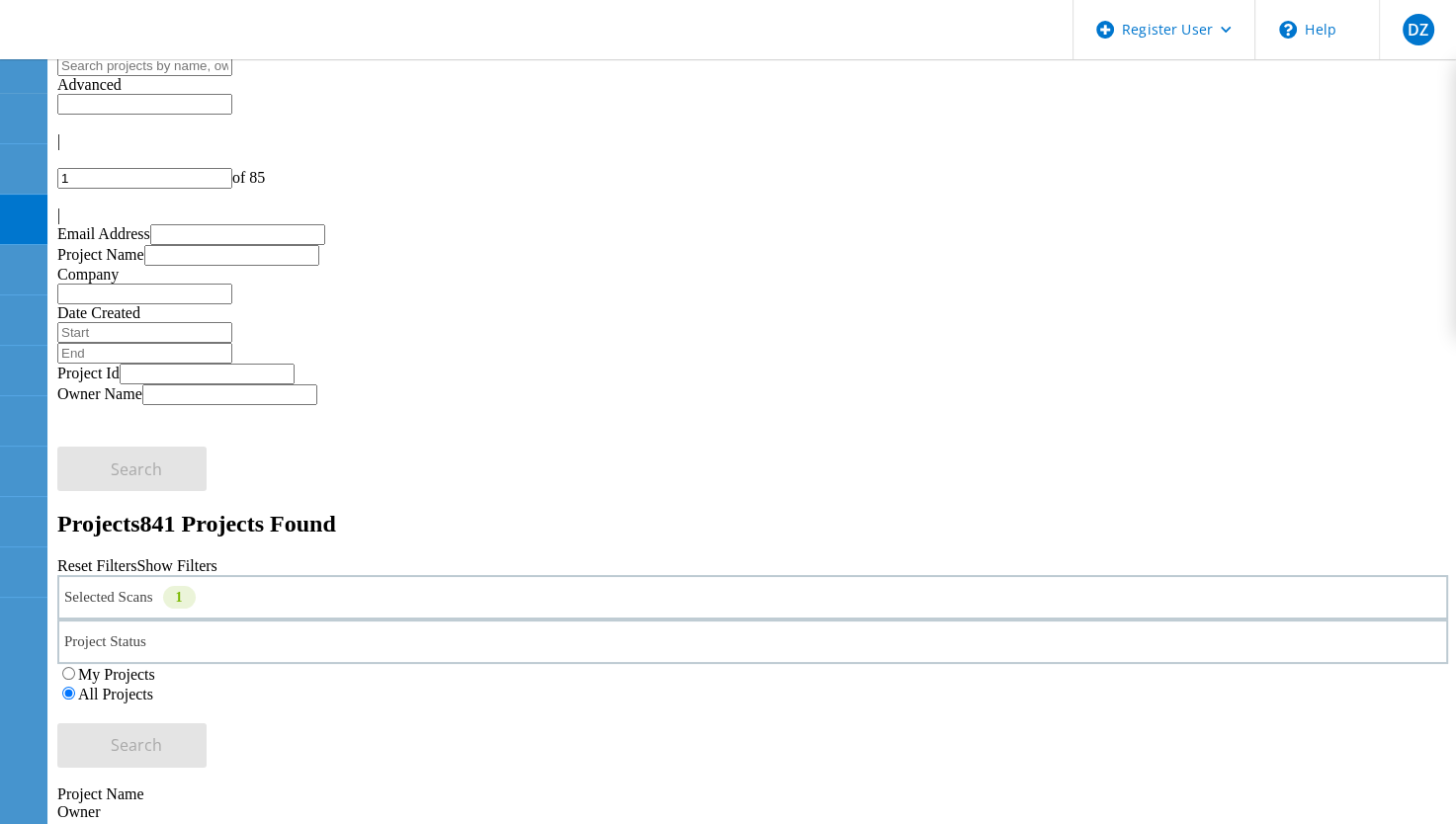 click on "|" 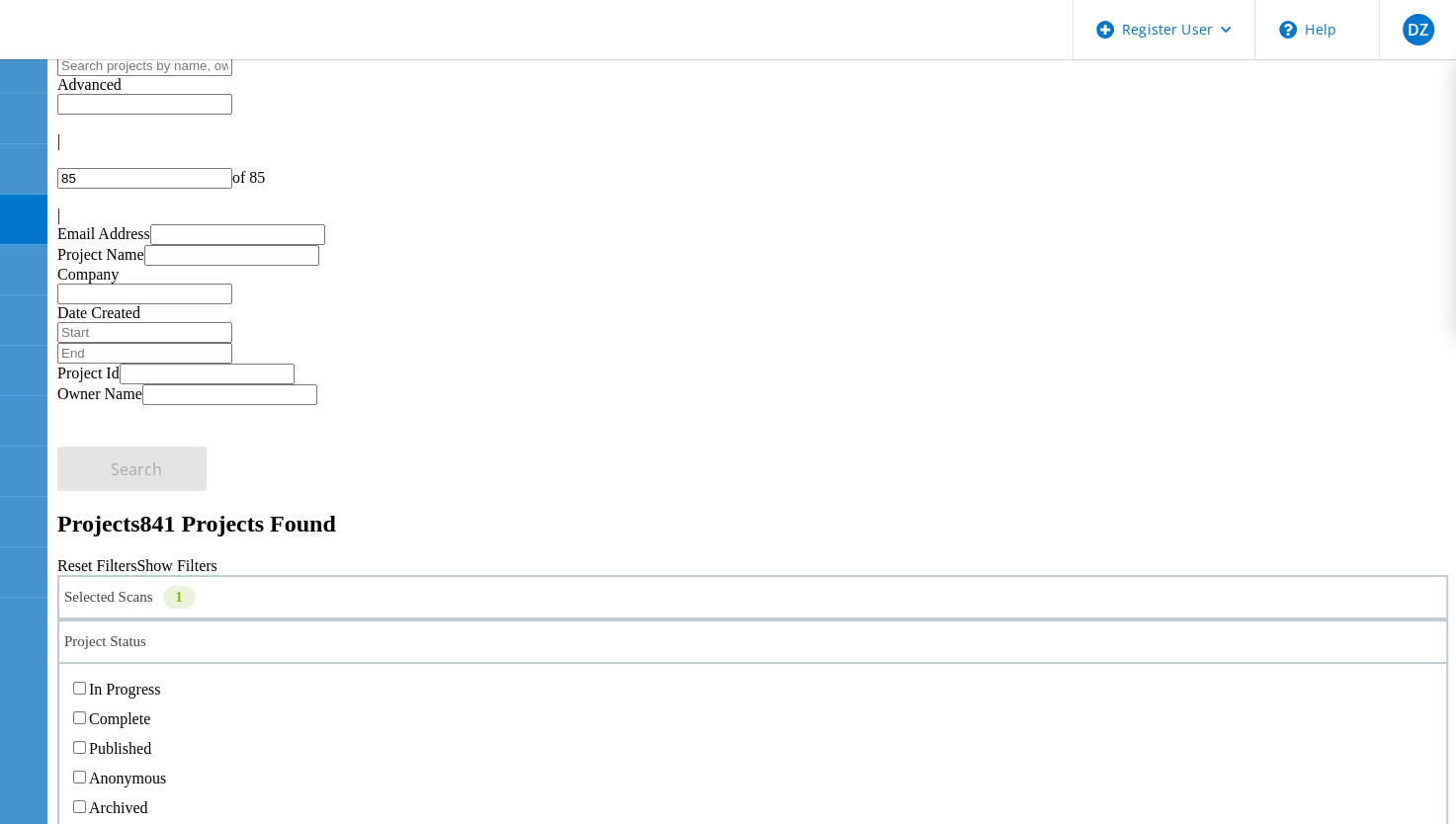 click on "Project Status" 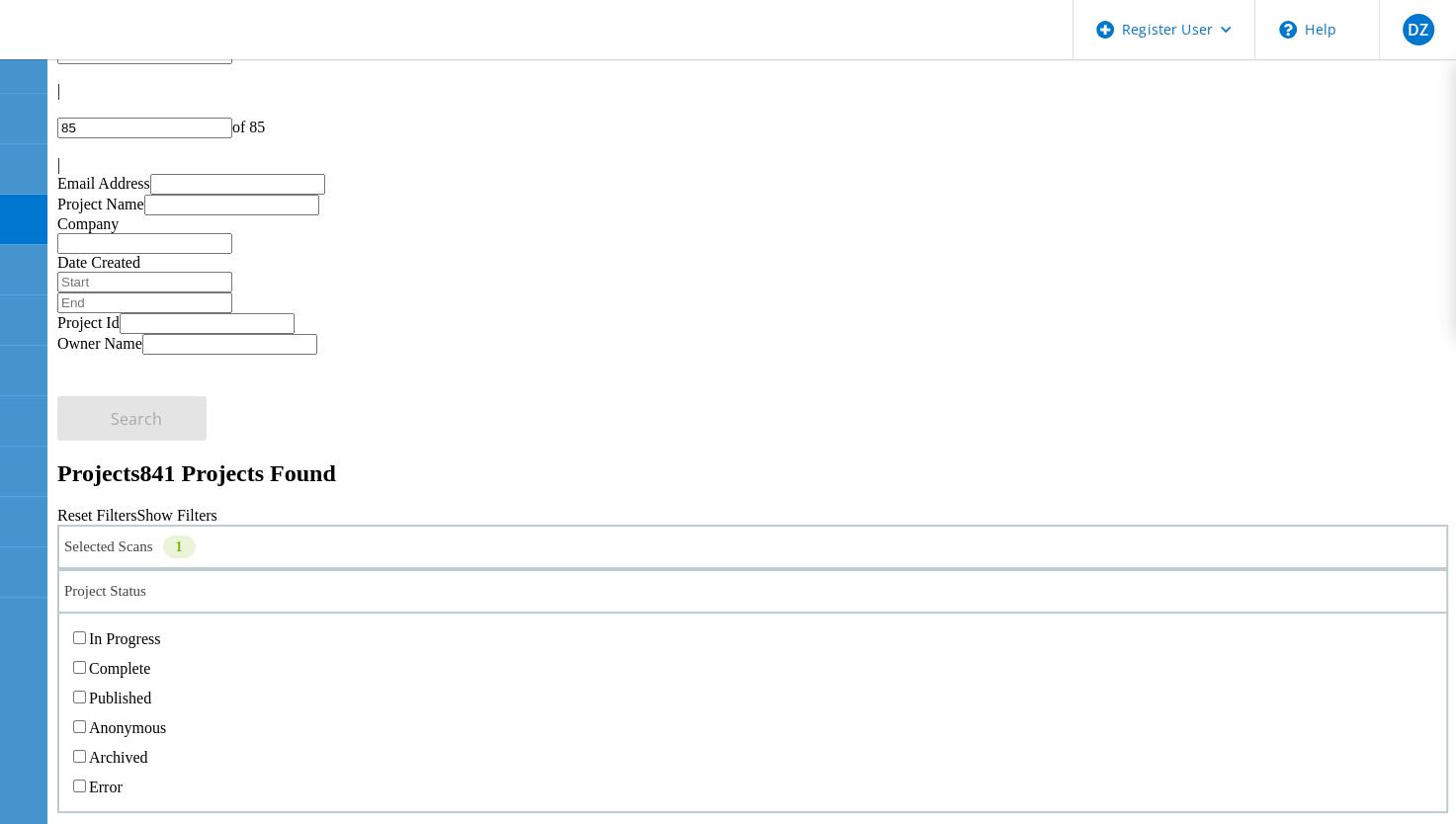 scroll, scrollTop: 86, scrollLeft: 0, axis: vertical 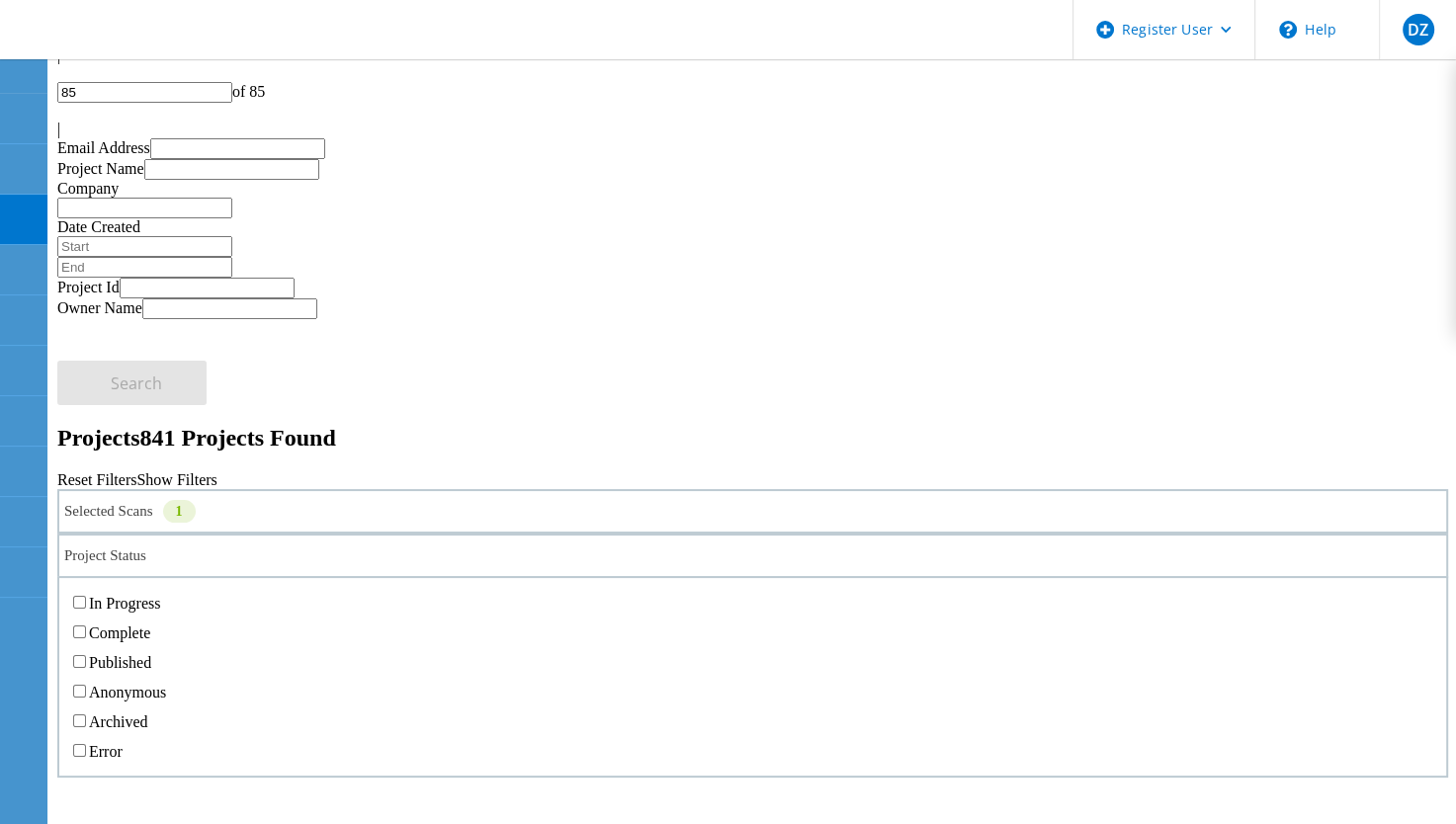 click on "In Progress" 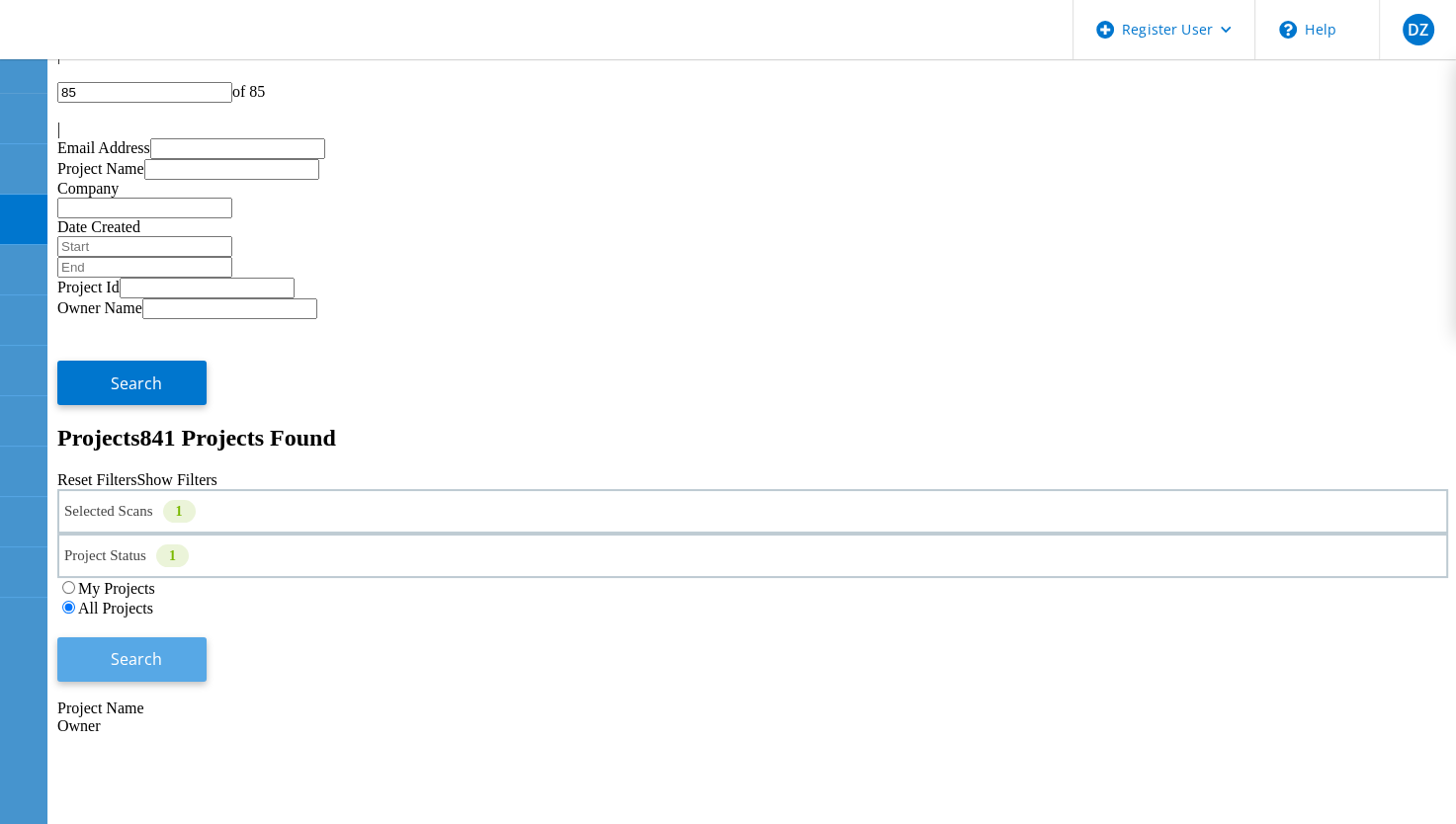 click on "Search" 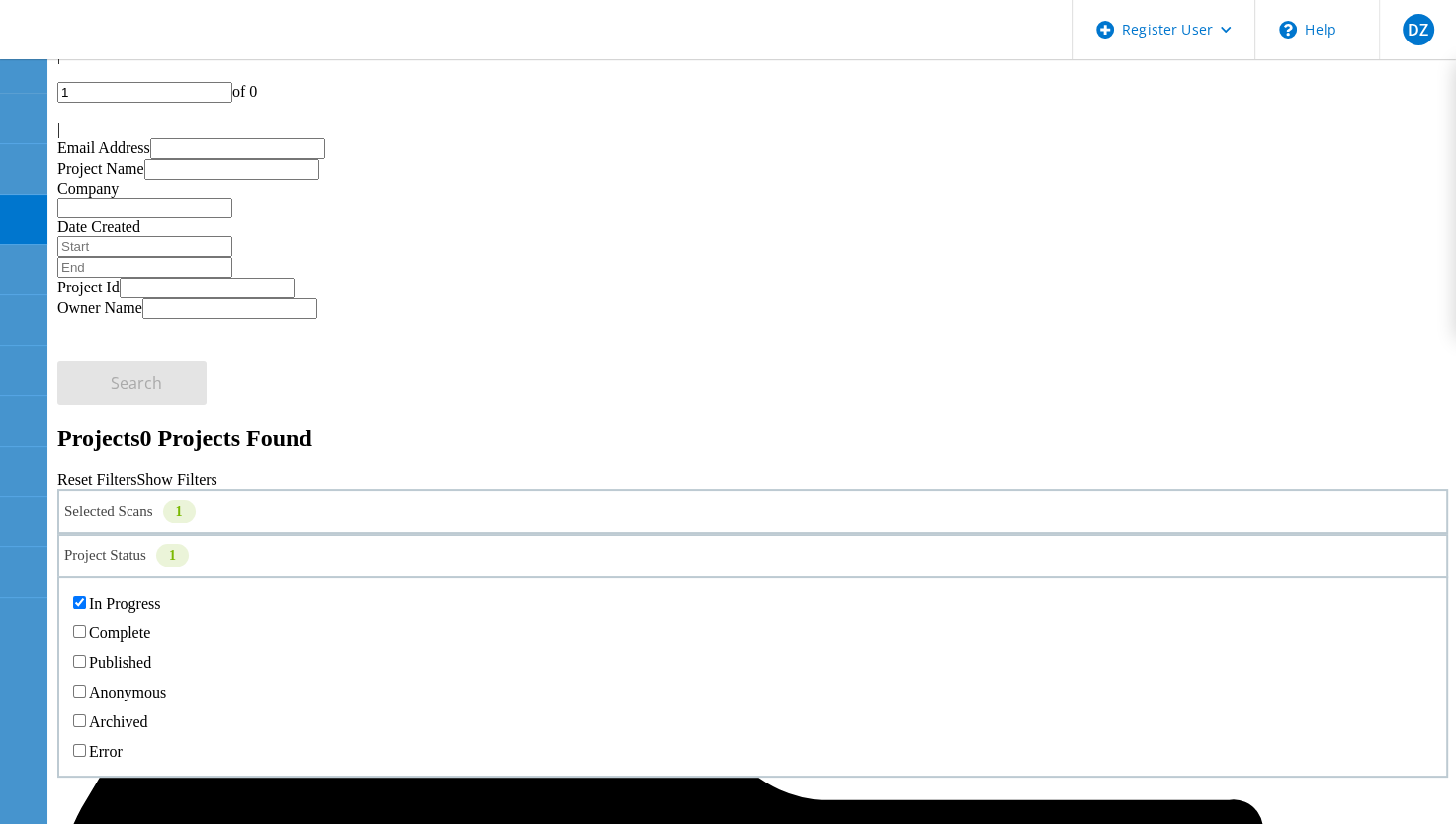 click on "Project Status   1" 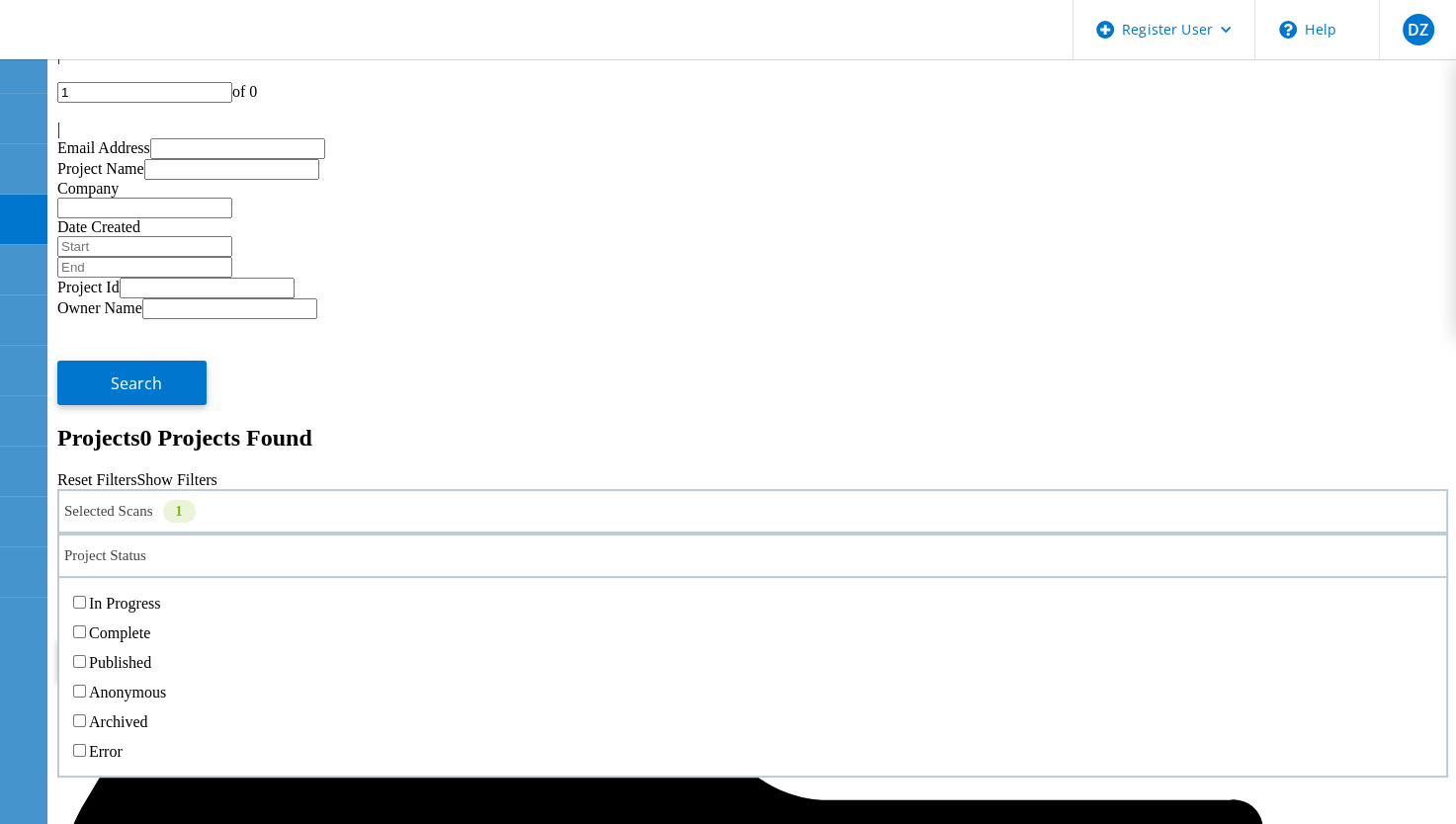click on "Complete" 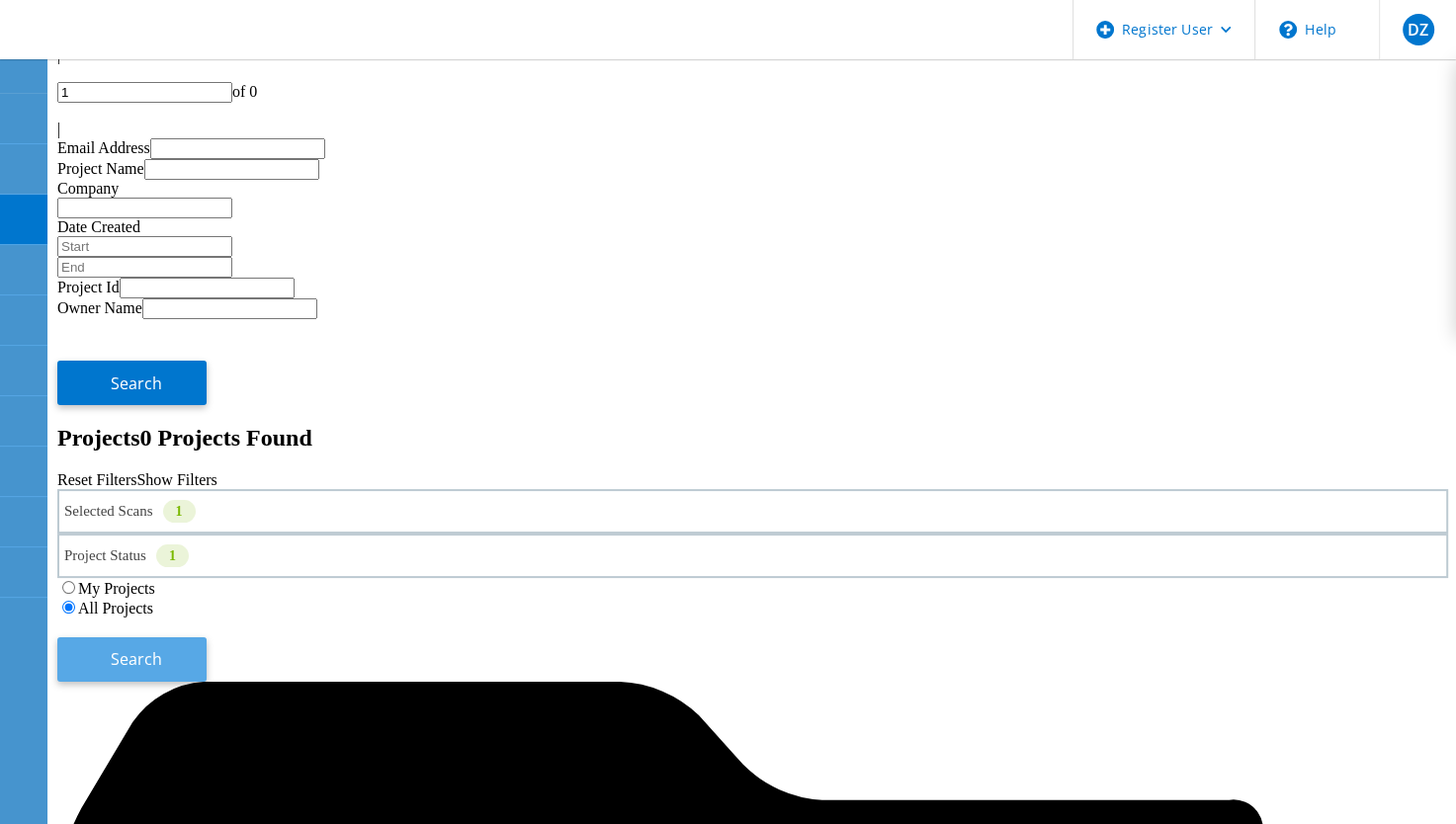 click on "Search" 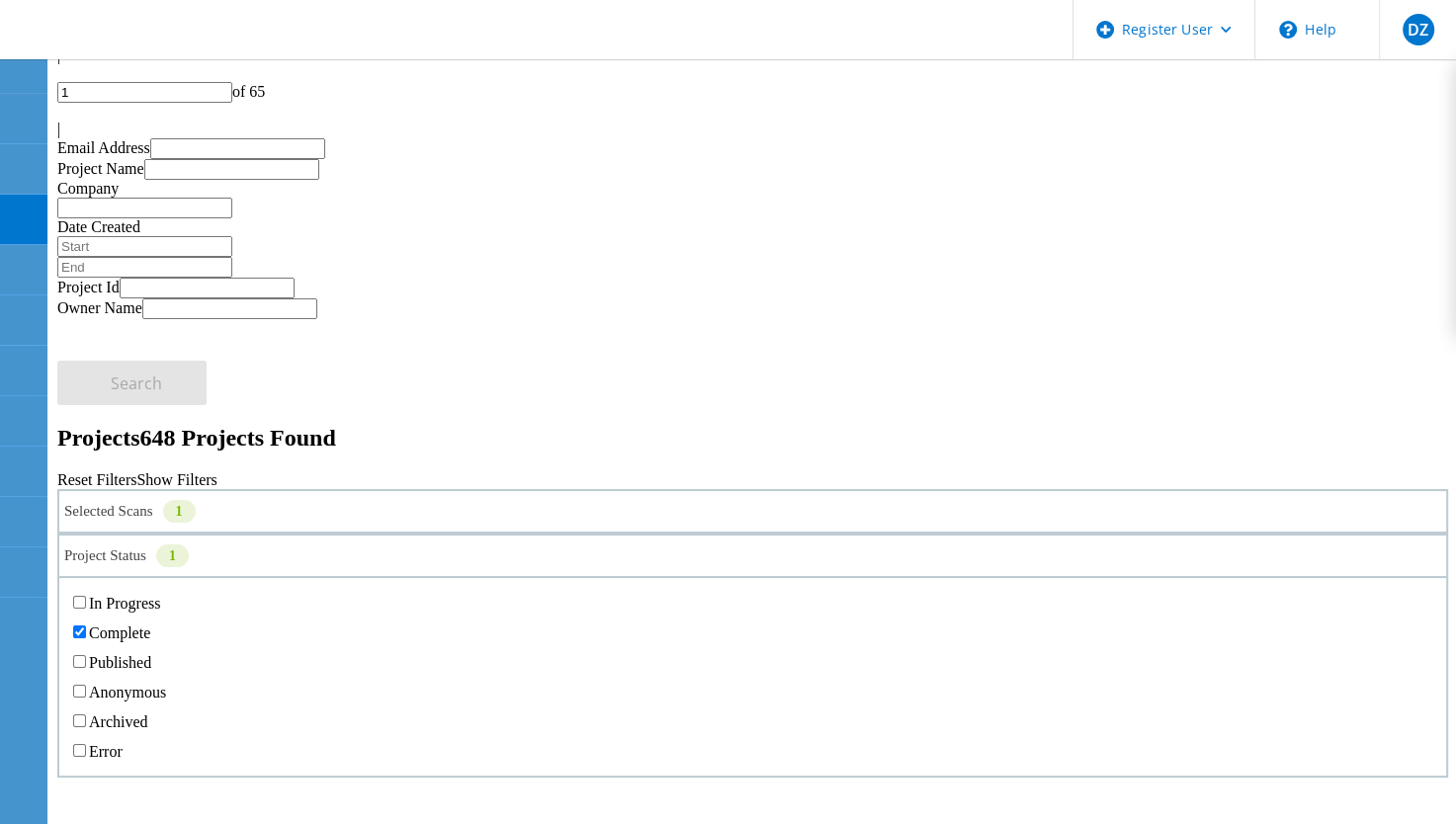 click on "Project Status   1" 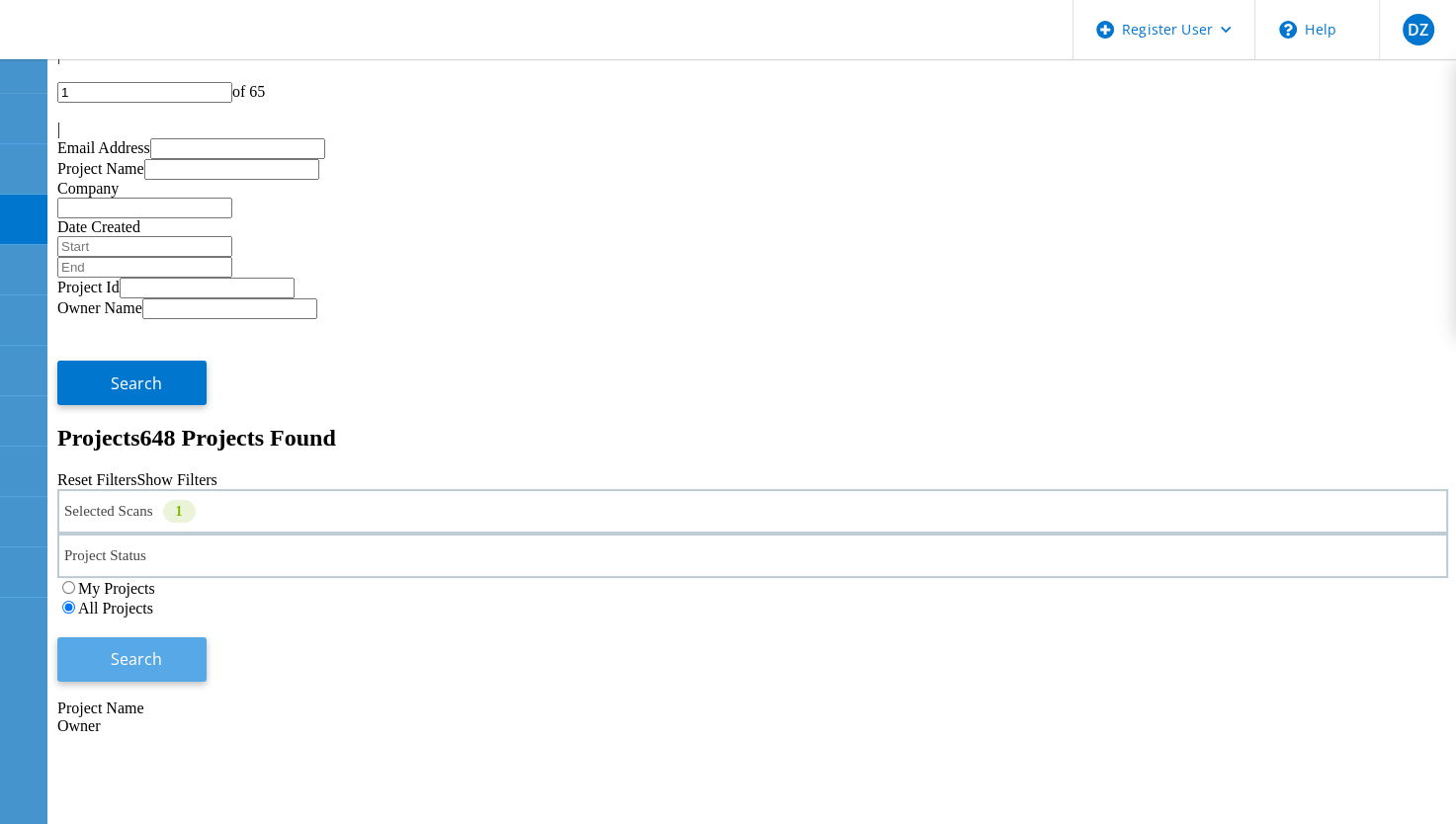 click on "Search" 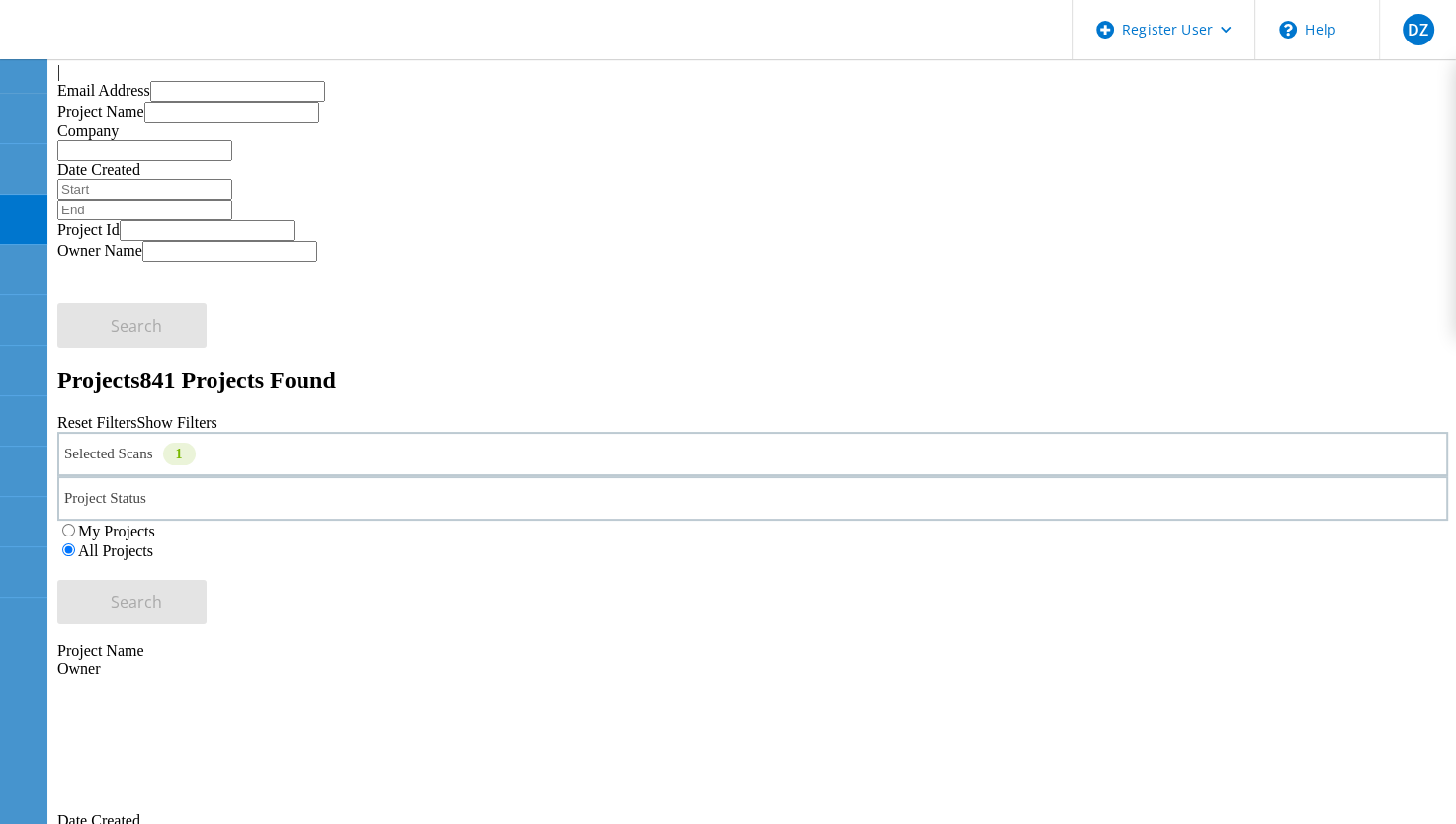scroll, scrollTop: 0, scrollLeft: 0, axis: both 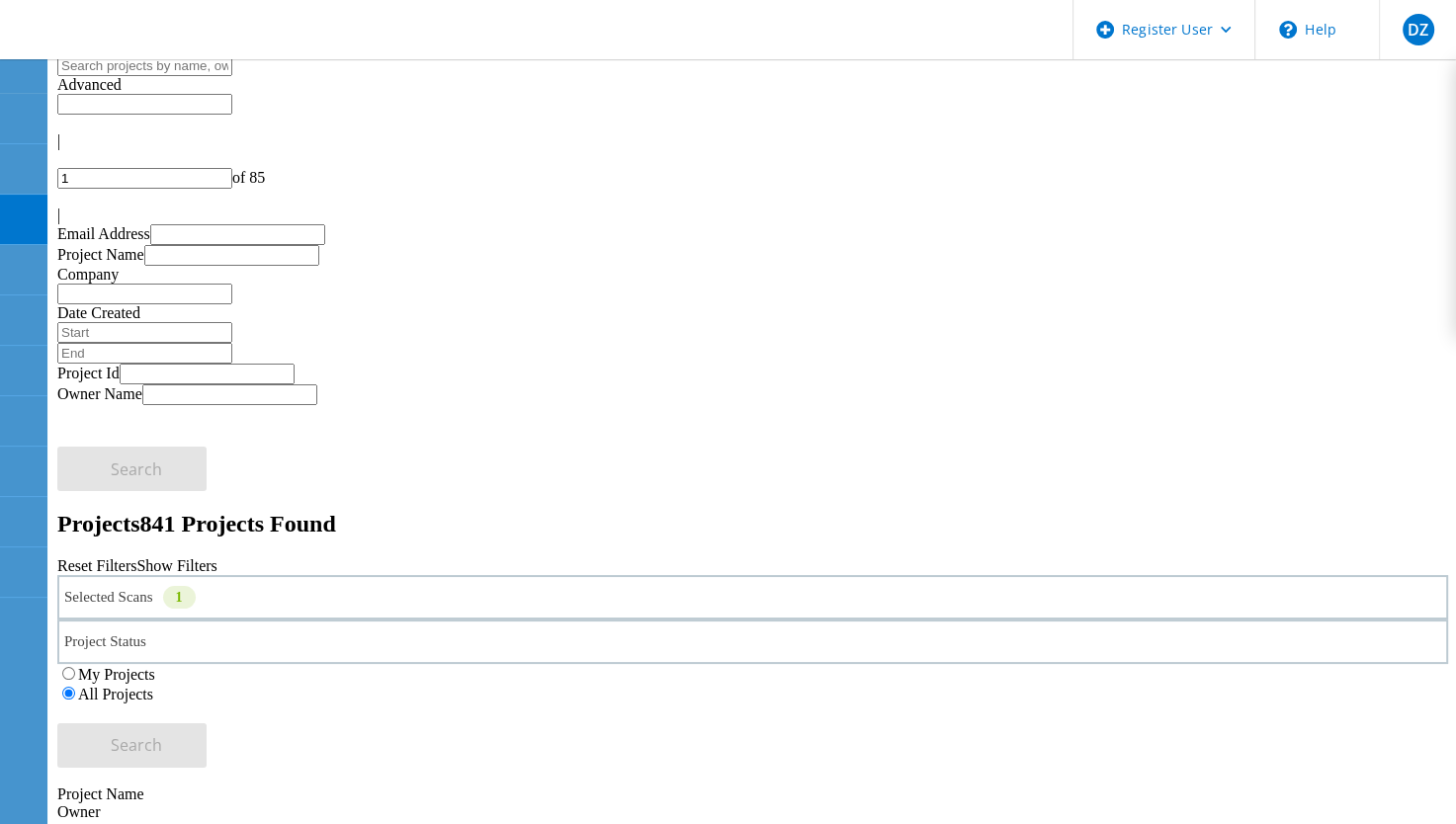 click 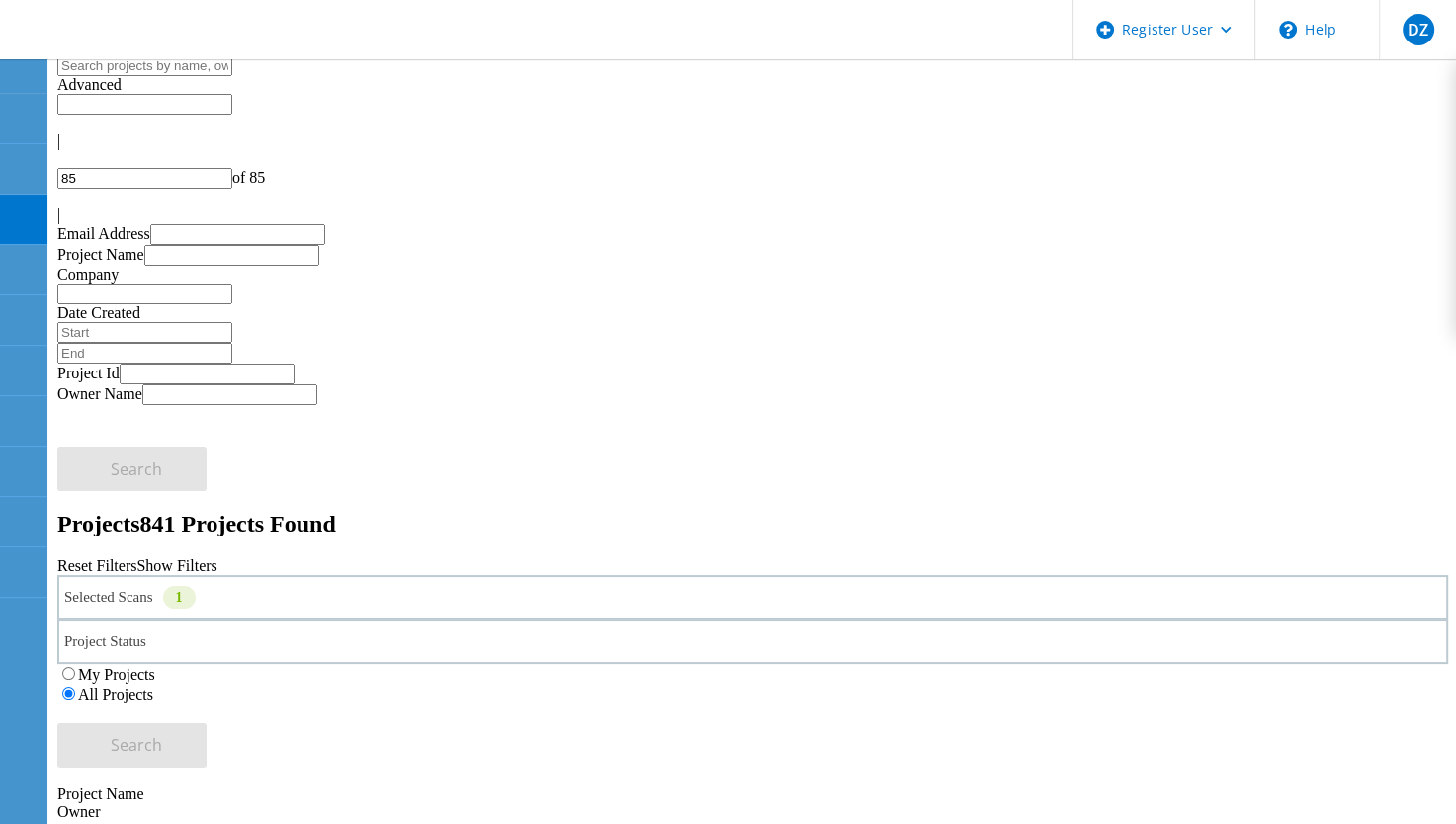 click 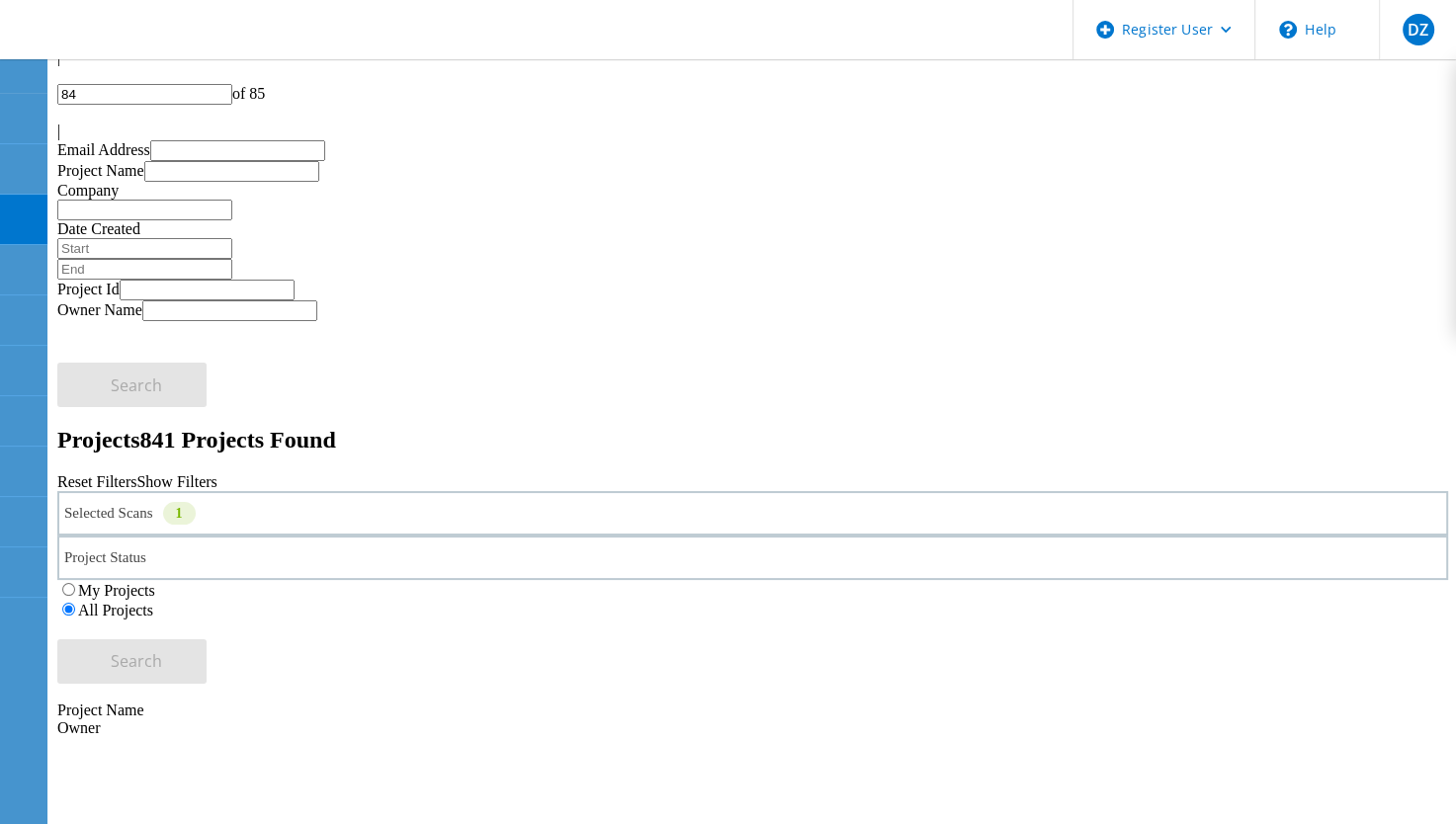 scroll, scrollTop: 68, scrollLeft: 0, axis: vertical 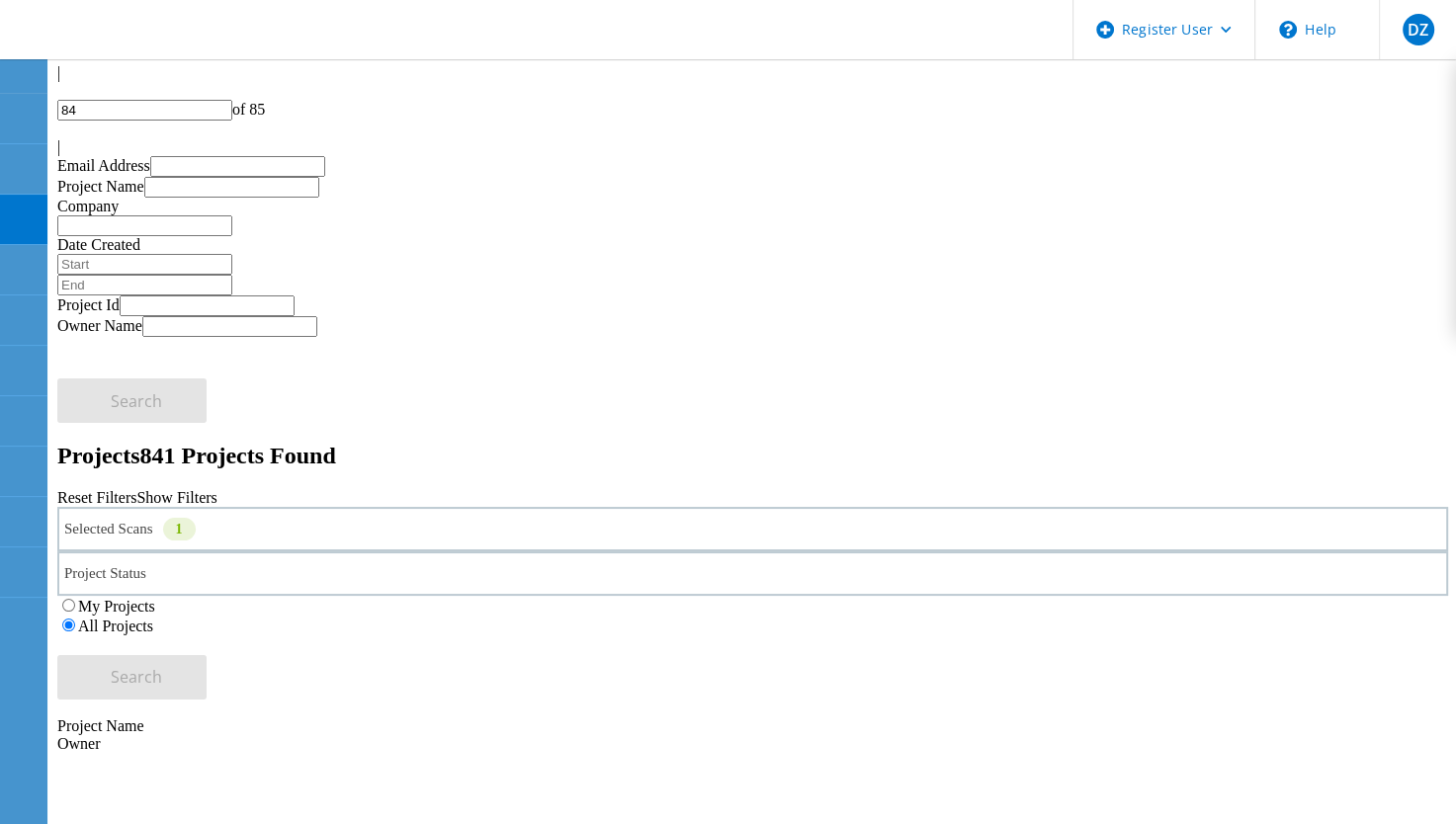click 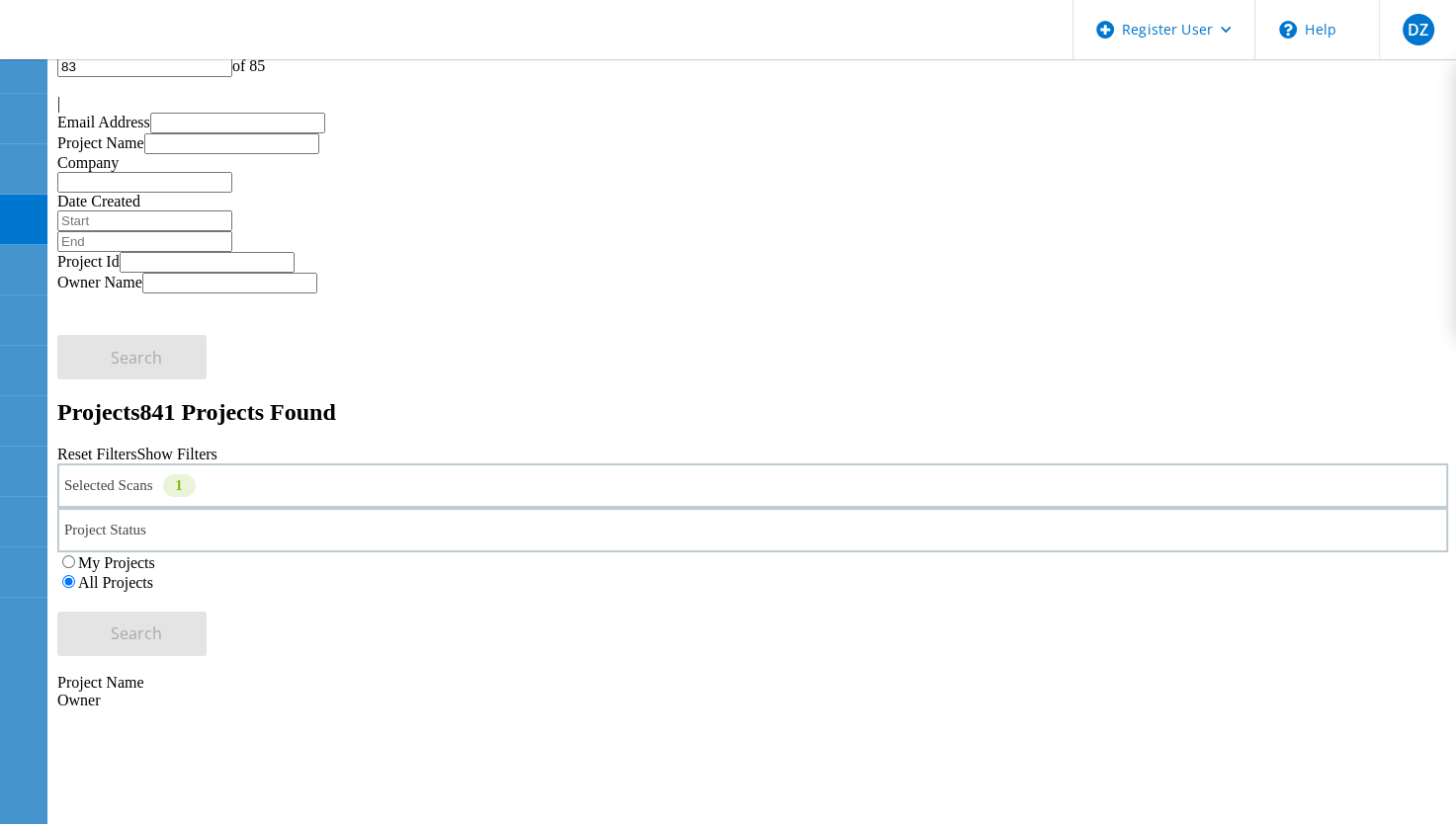 scroll, scrollTop: 99, scrollLeft: 0, axis: vertical 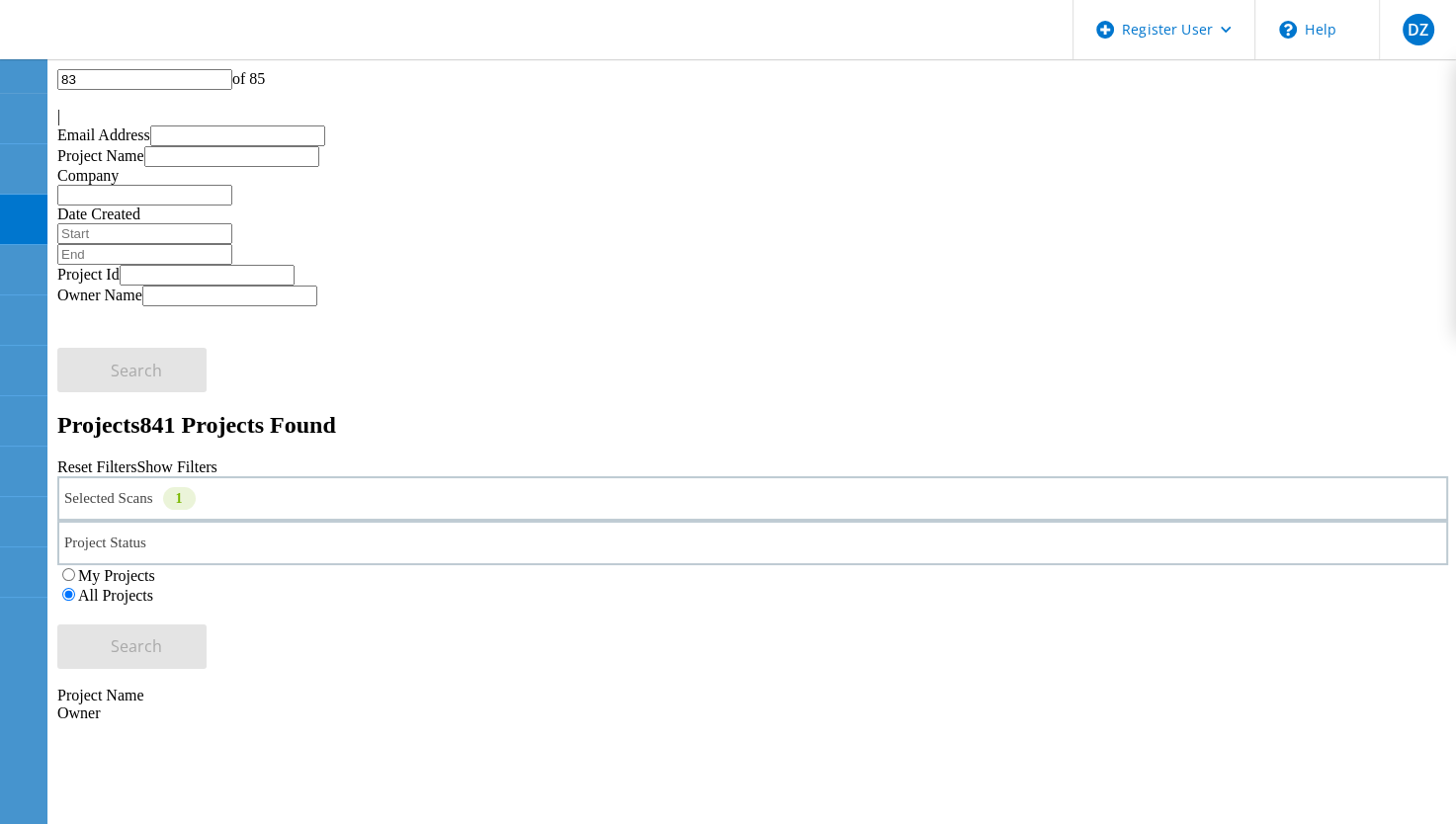 click 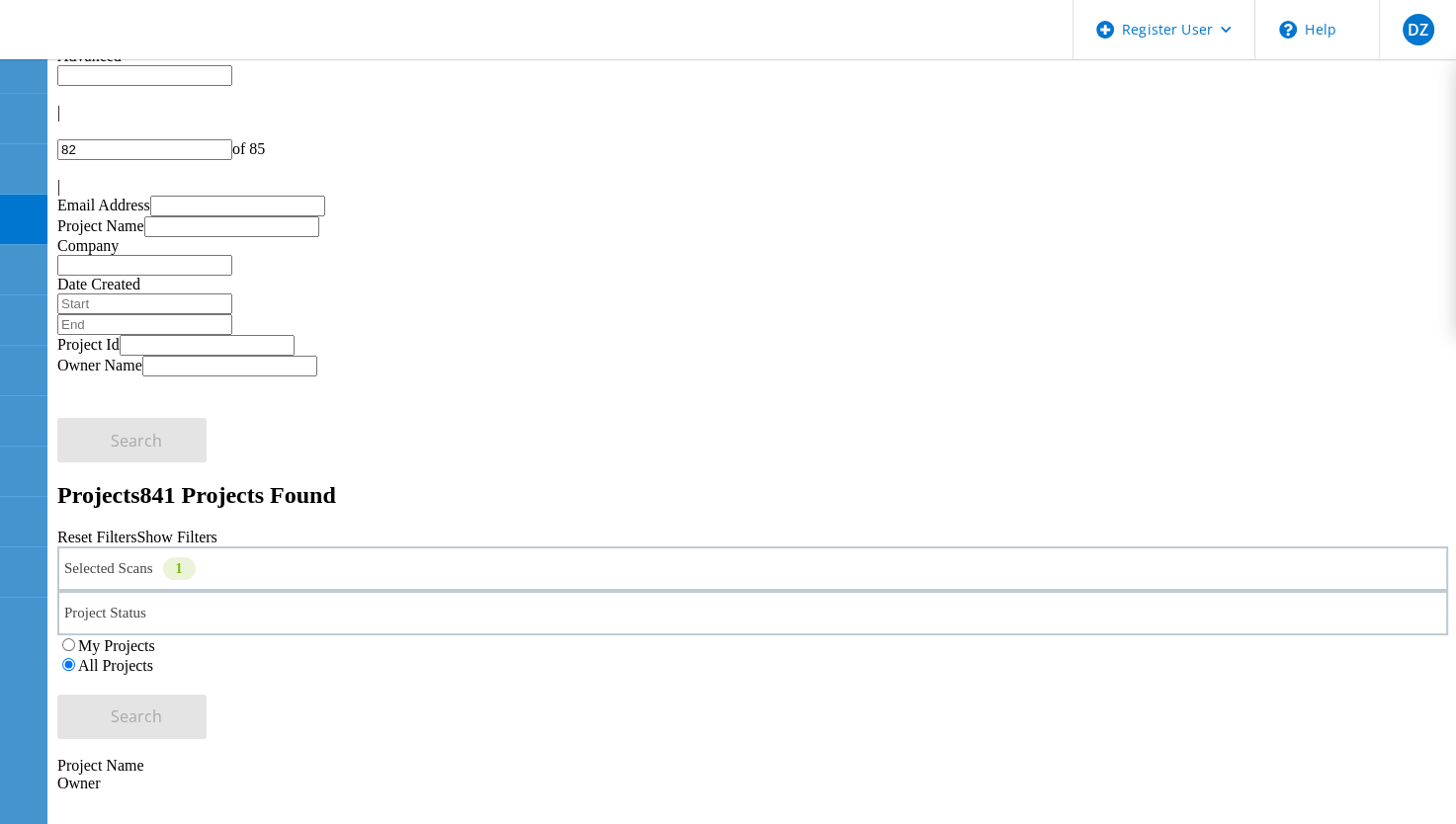 scroll, scrollTop: 0, scrollLeft: 0, axis: both 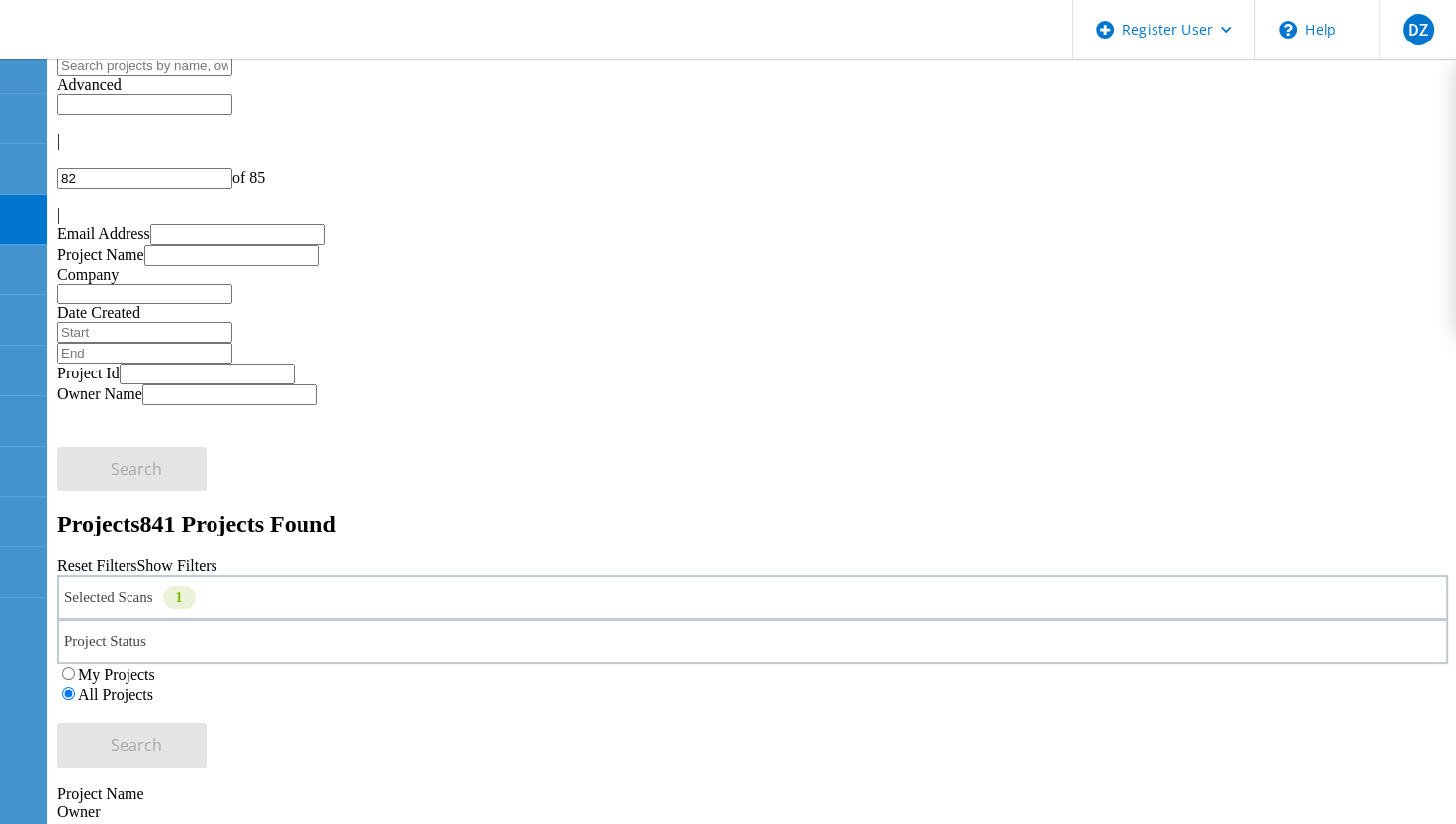 click at bounding box center [144, 65] 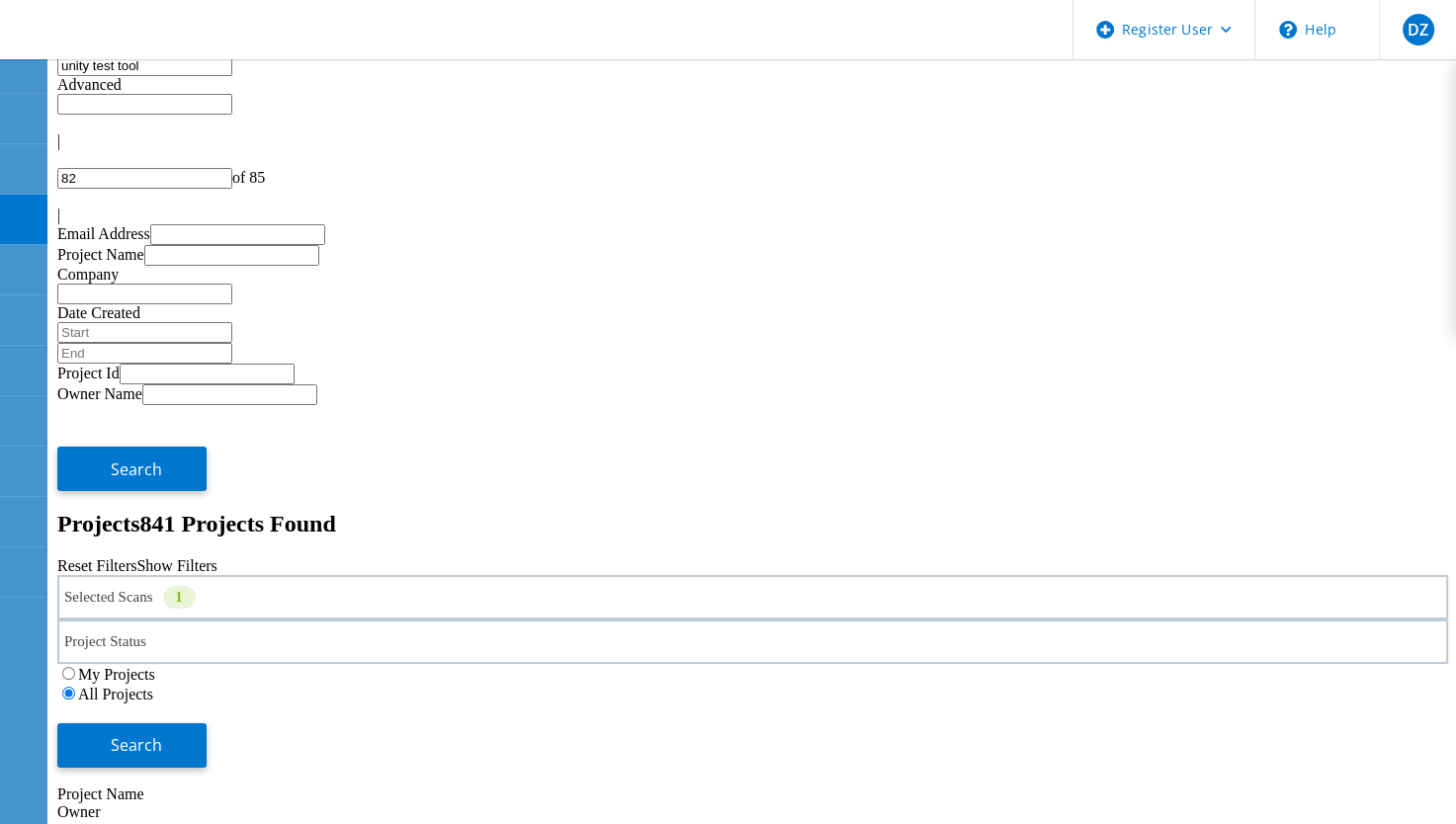type on "unity test tool" 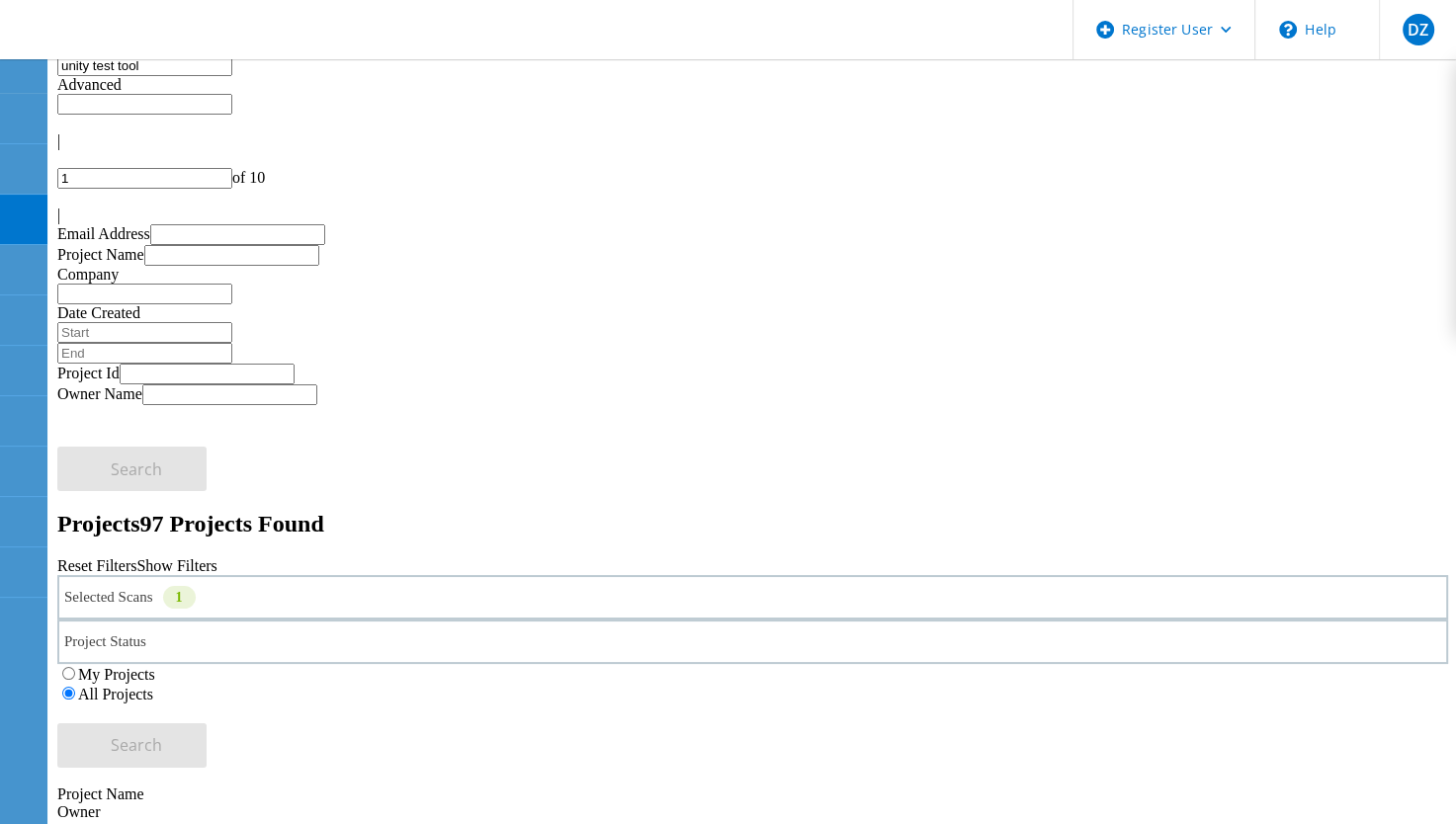 click on "|" 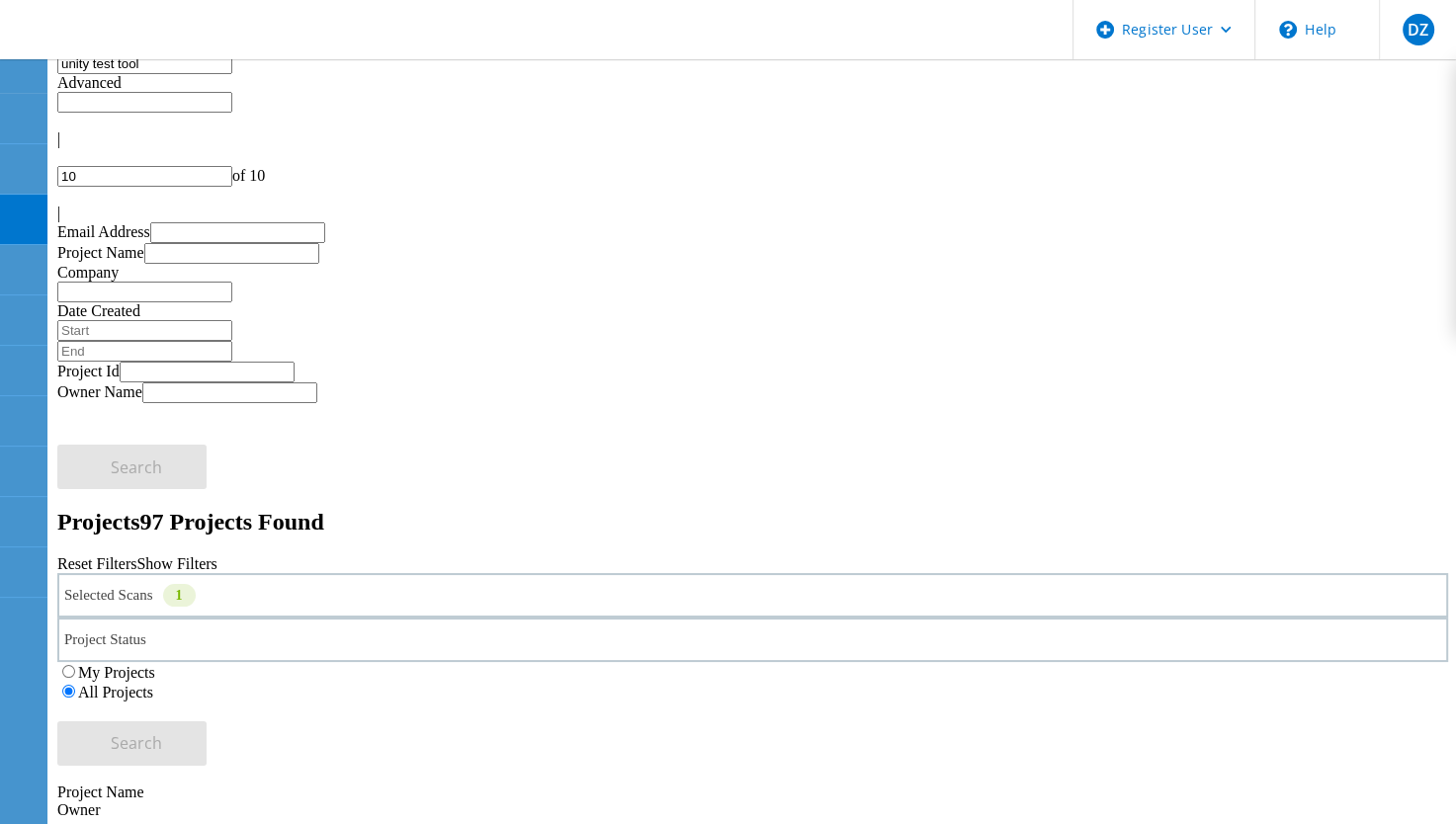 scroll, scrollTop: 0, scrollLeft: 0, axis: both 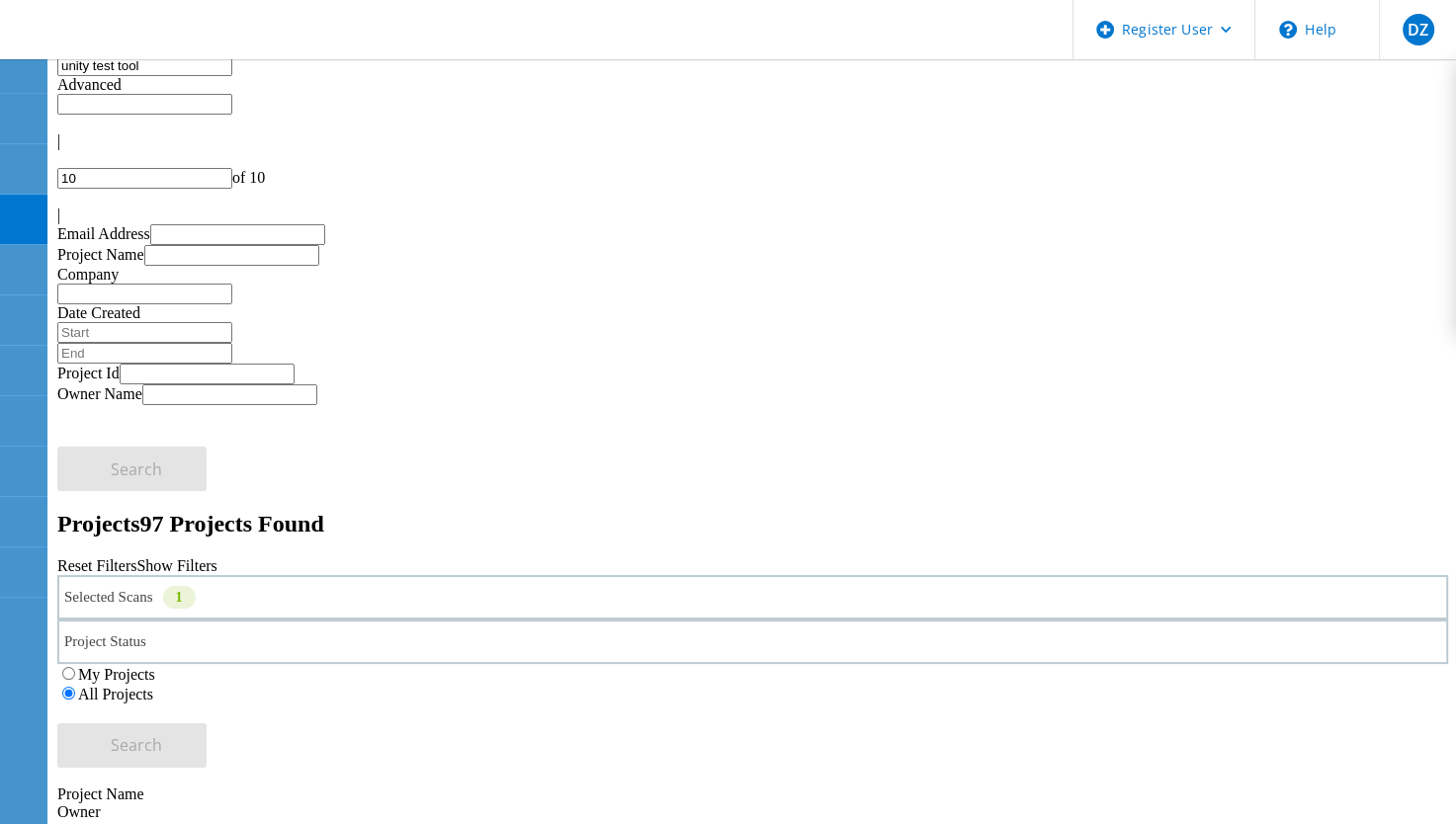 click 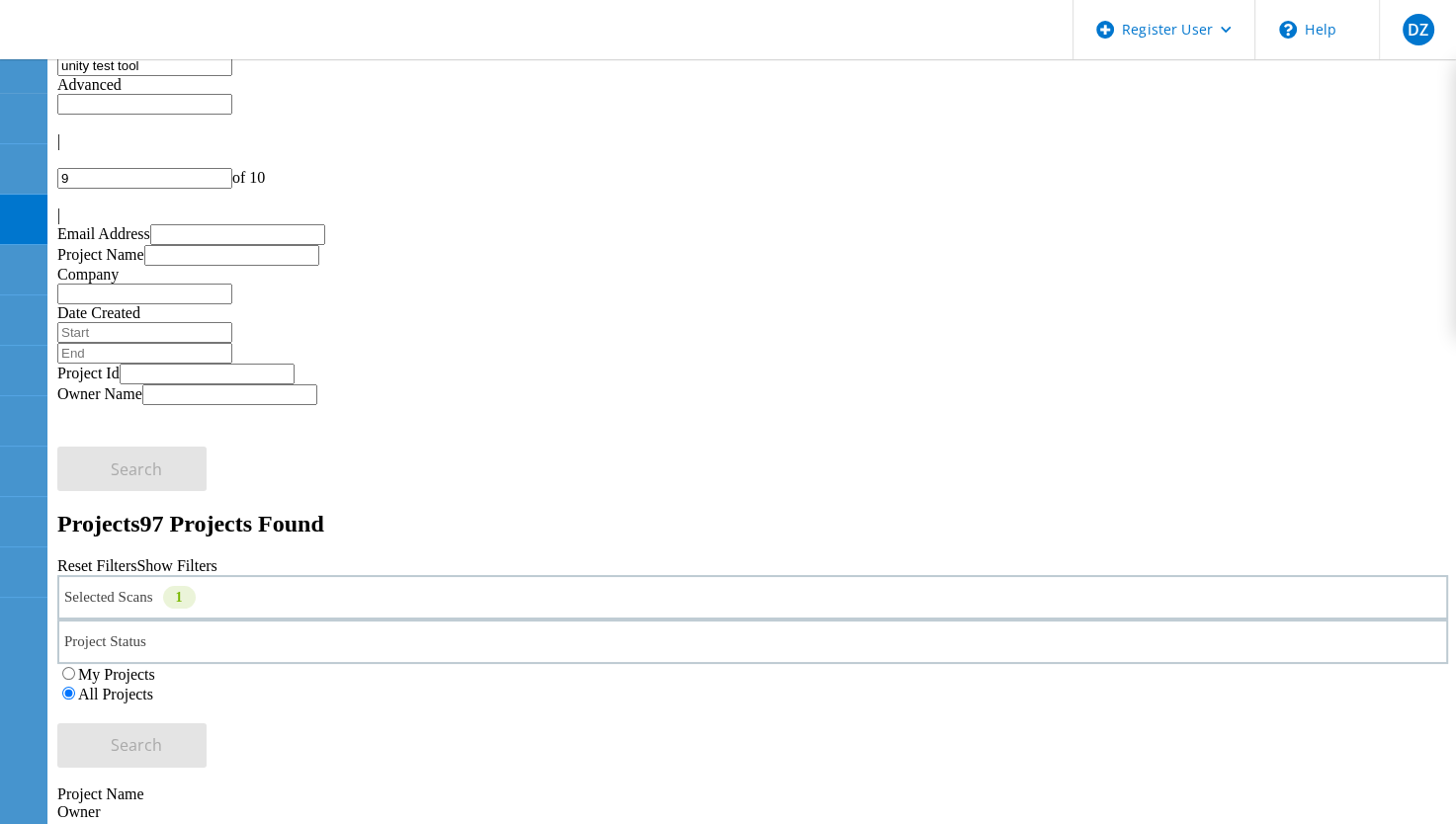 click on "UNITY Test Tool" 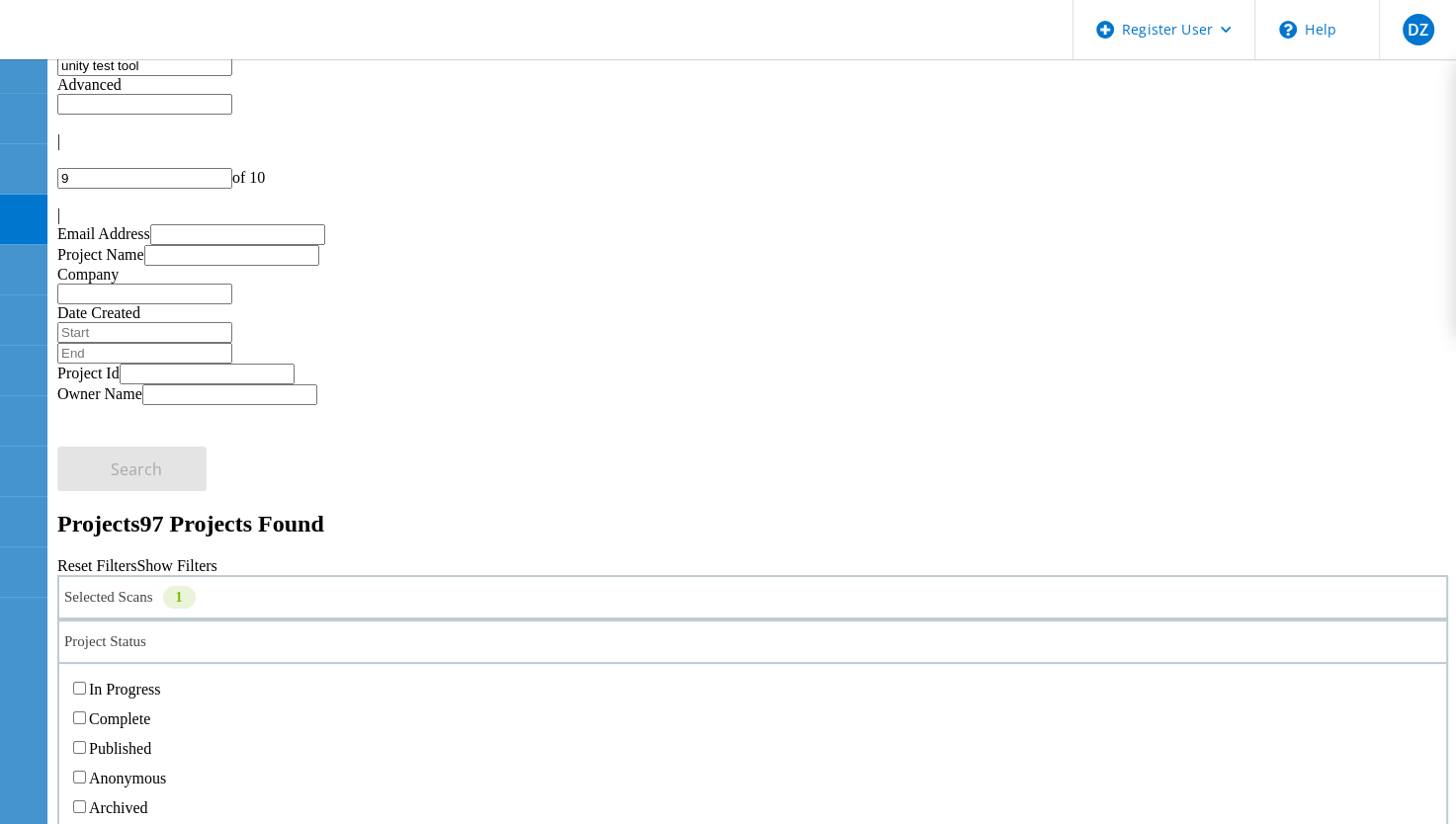 click on "Project Status" 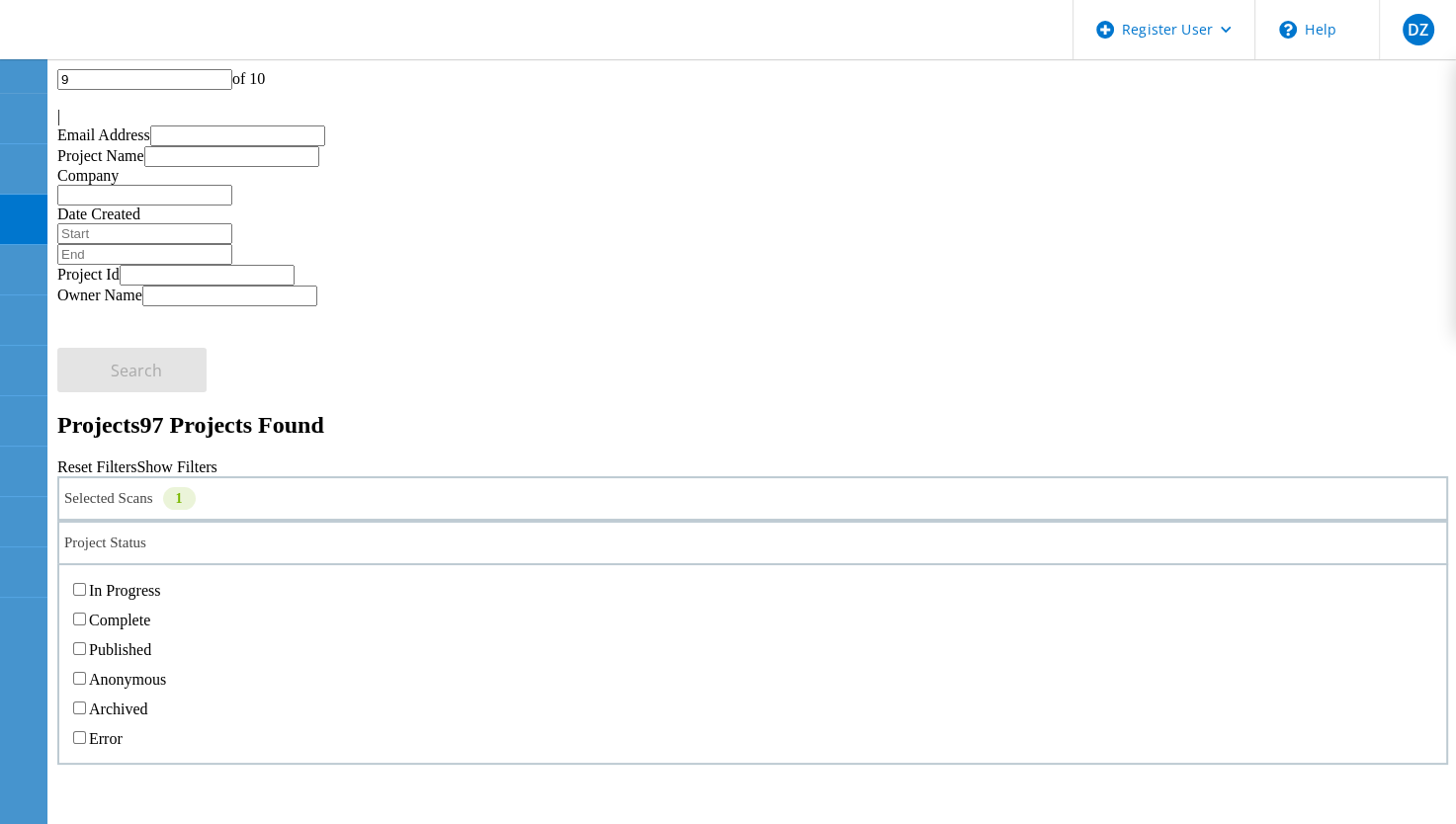 scroll, scrollTop: 0, scrollLeft: 0, axis: both 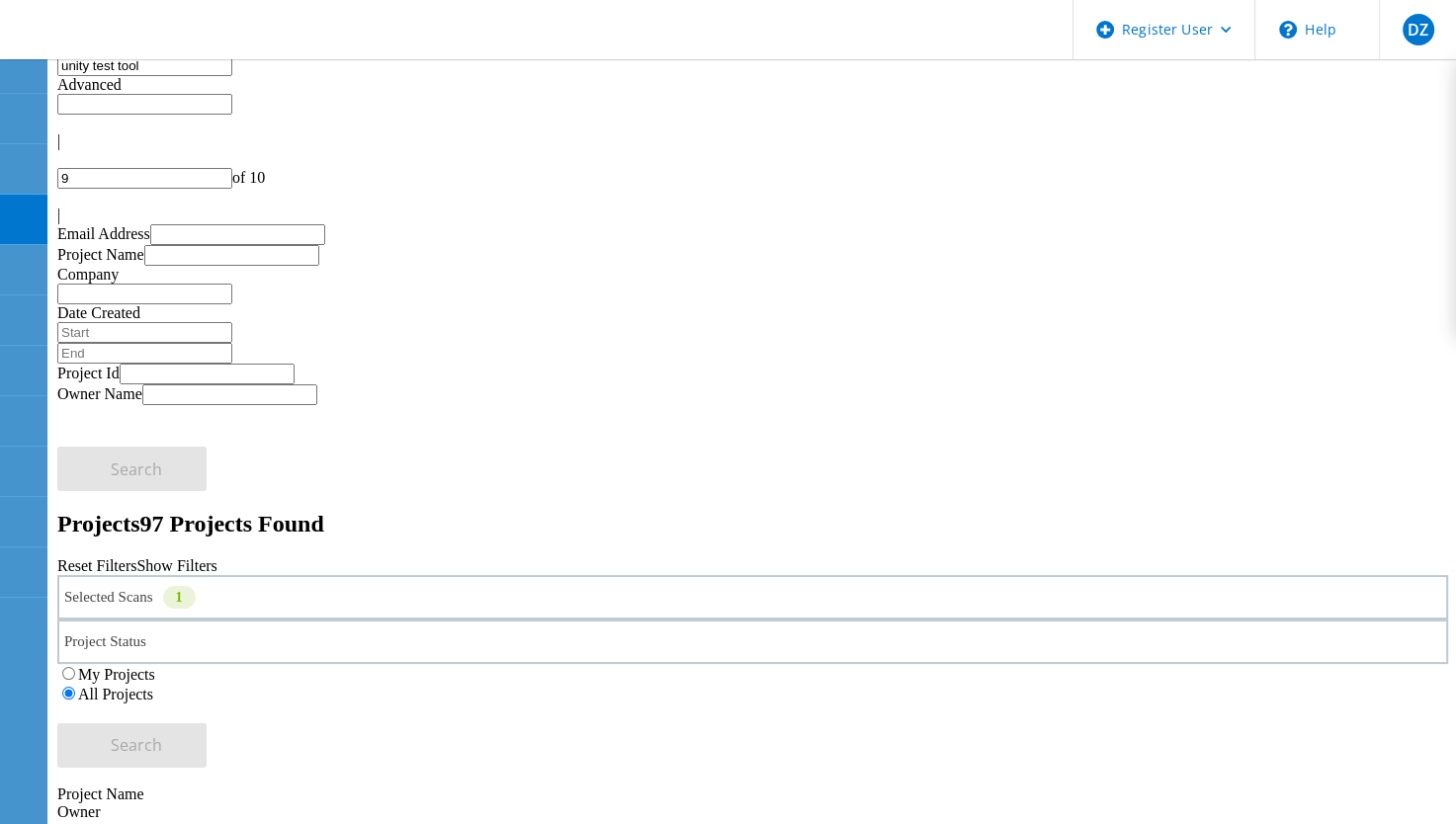 click on "Selected Scans   1   Project Status  In Progress Complete Published Anonymous Archived Error My Projects All Projects Search" 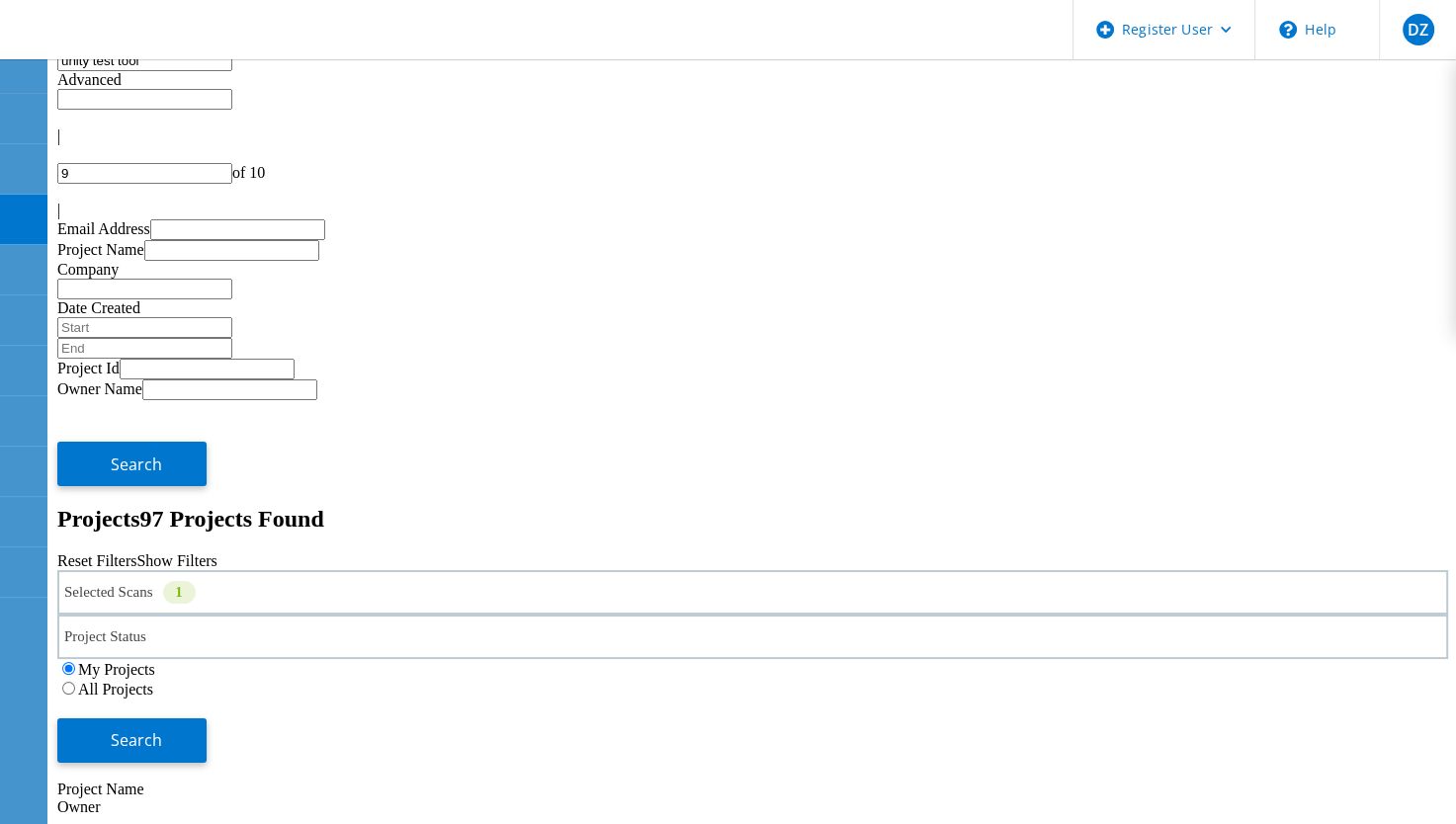 scroll, scrollTop: 0, scrollLeft: 0, axis: both 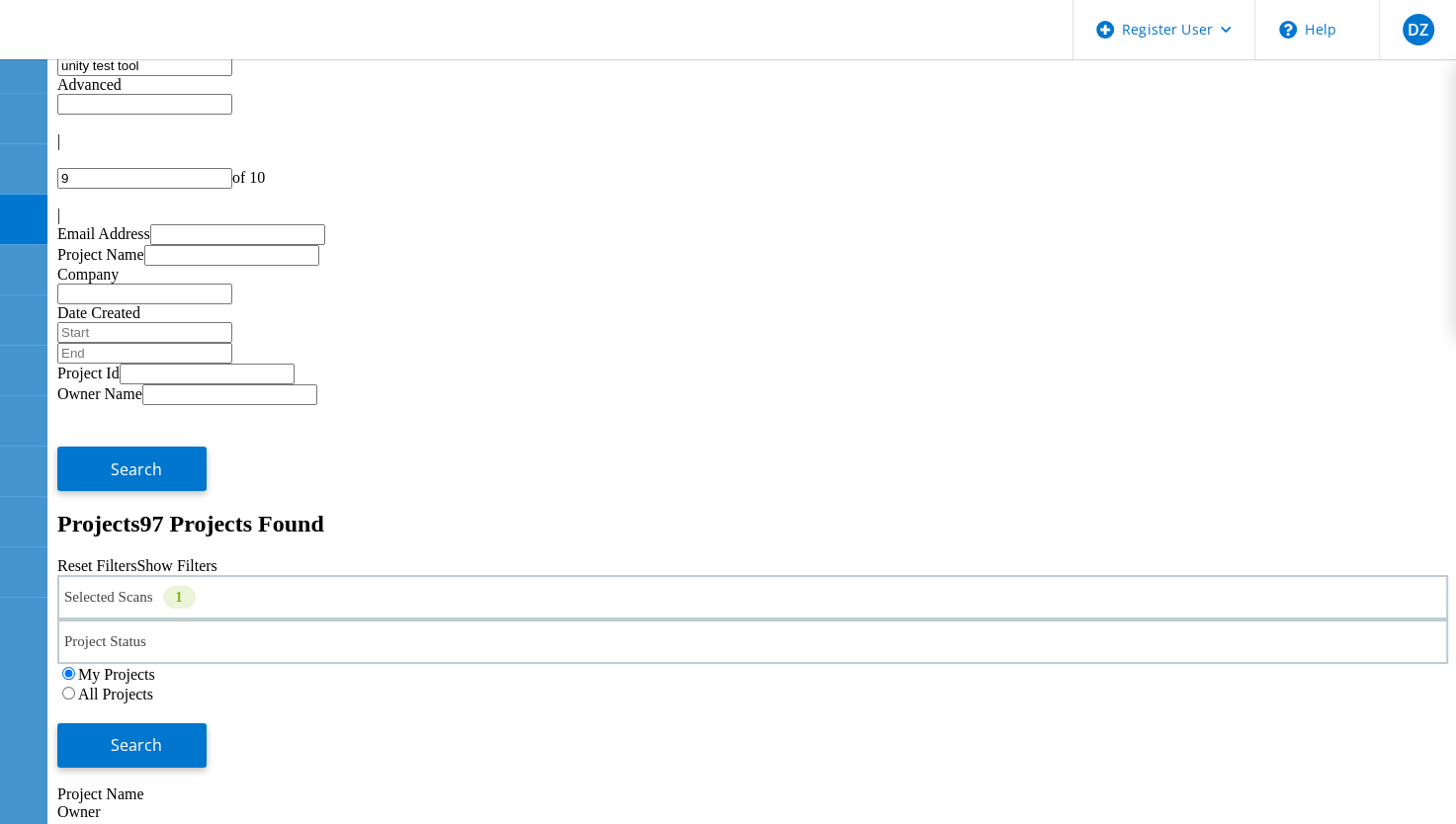 click on "Selected Scans   1" 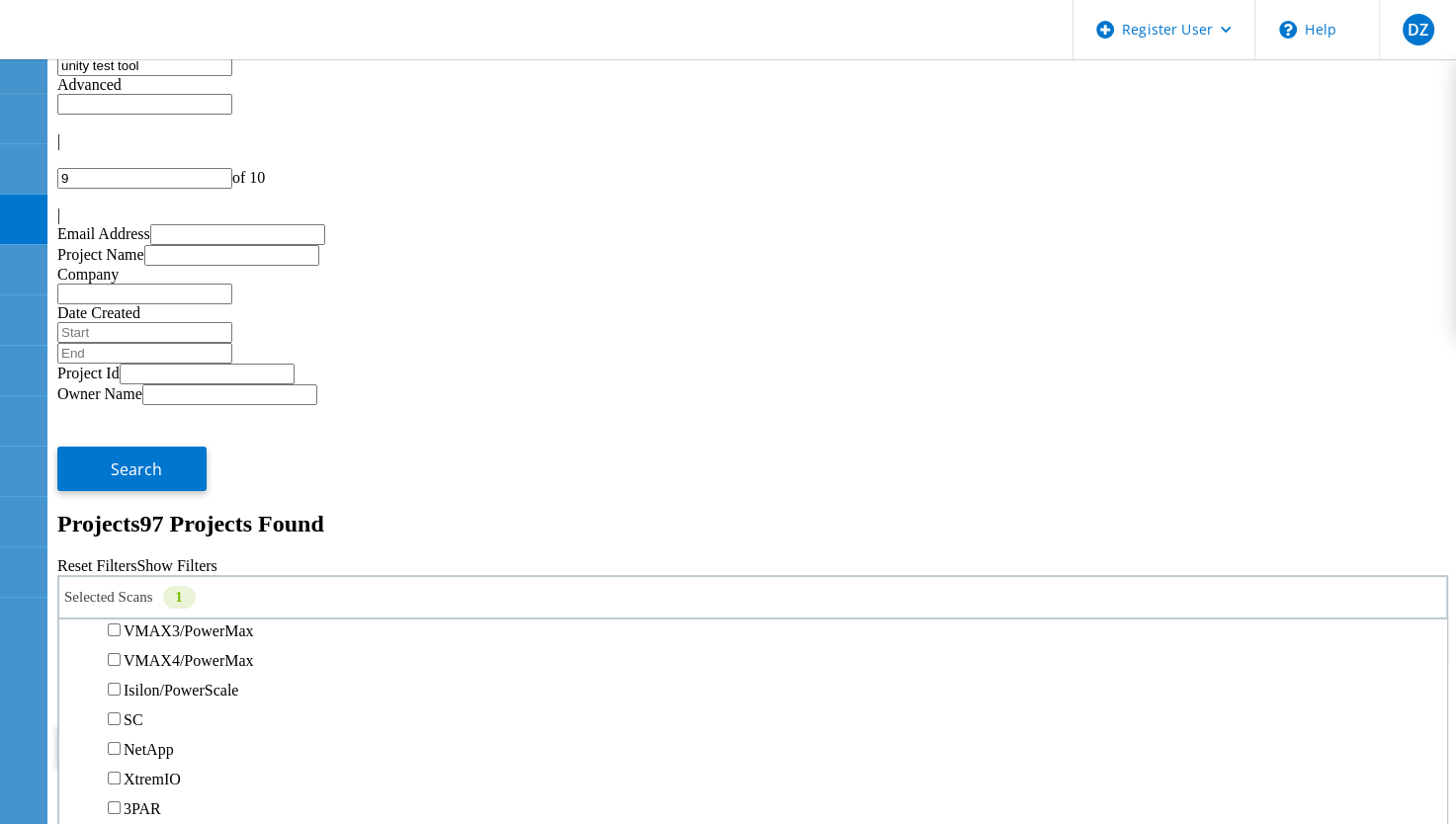 scroll, scrollTop: 790, scrollLeft: 0, axis: vertical 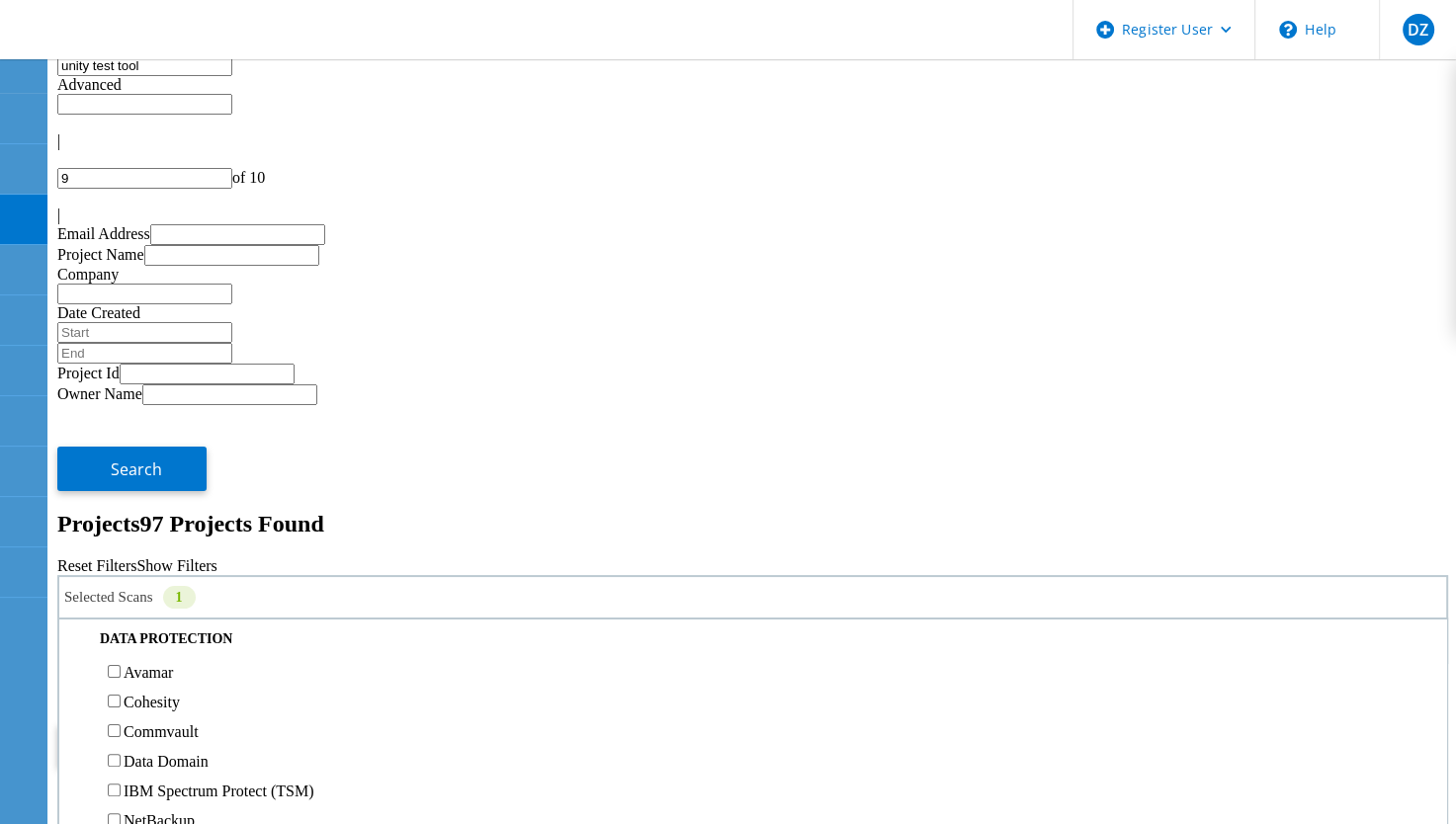 click on "NetApp" 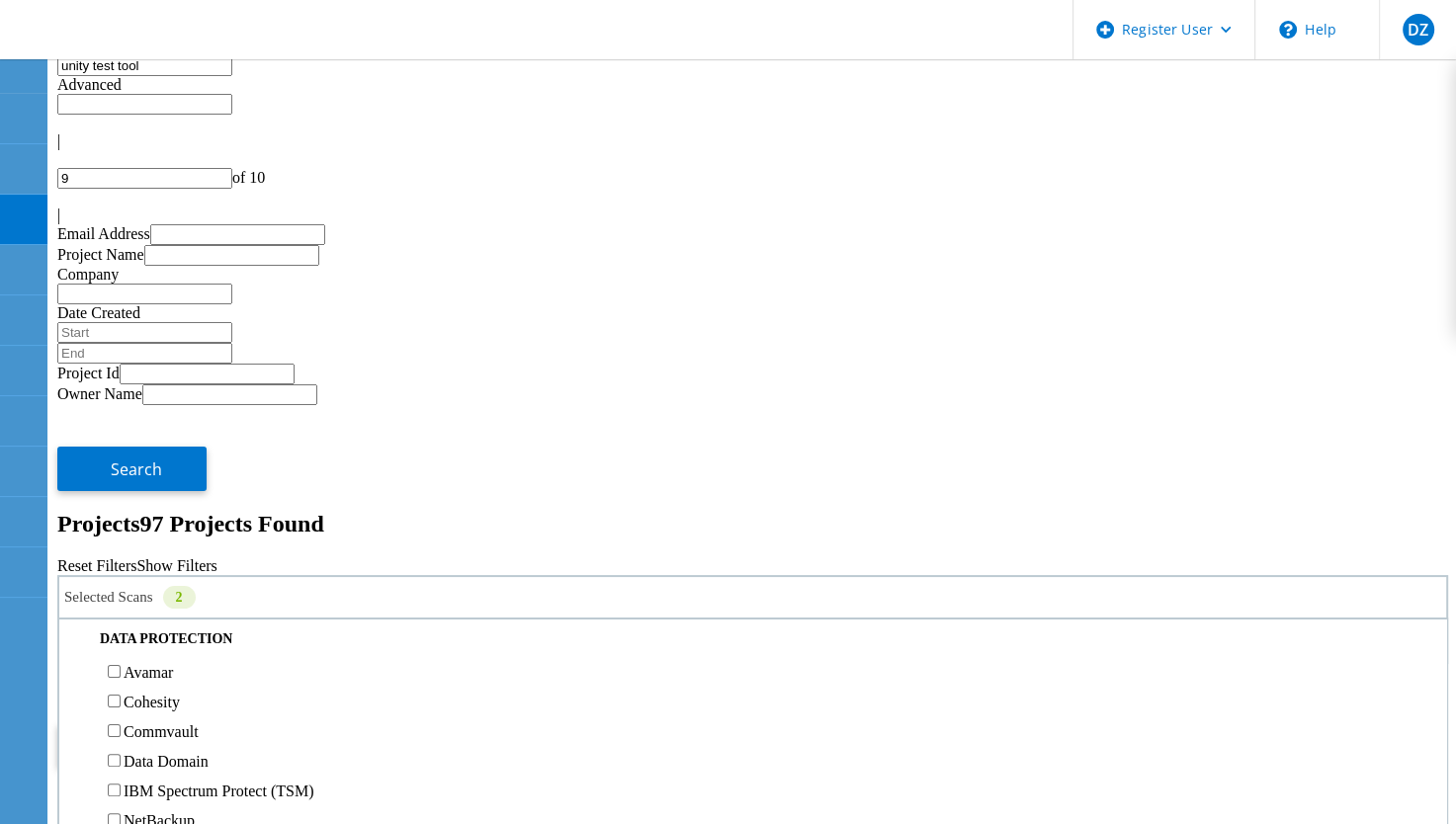click on "Search" 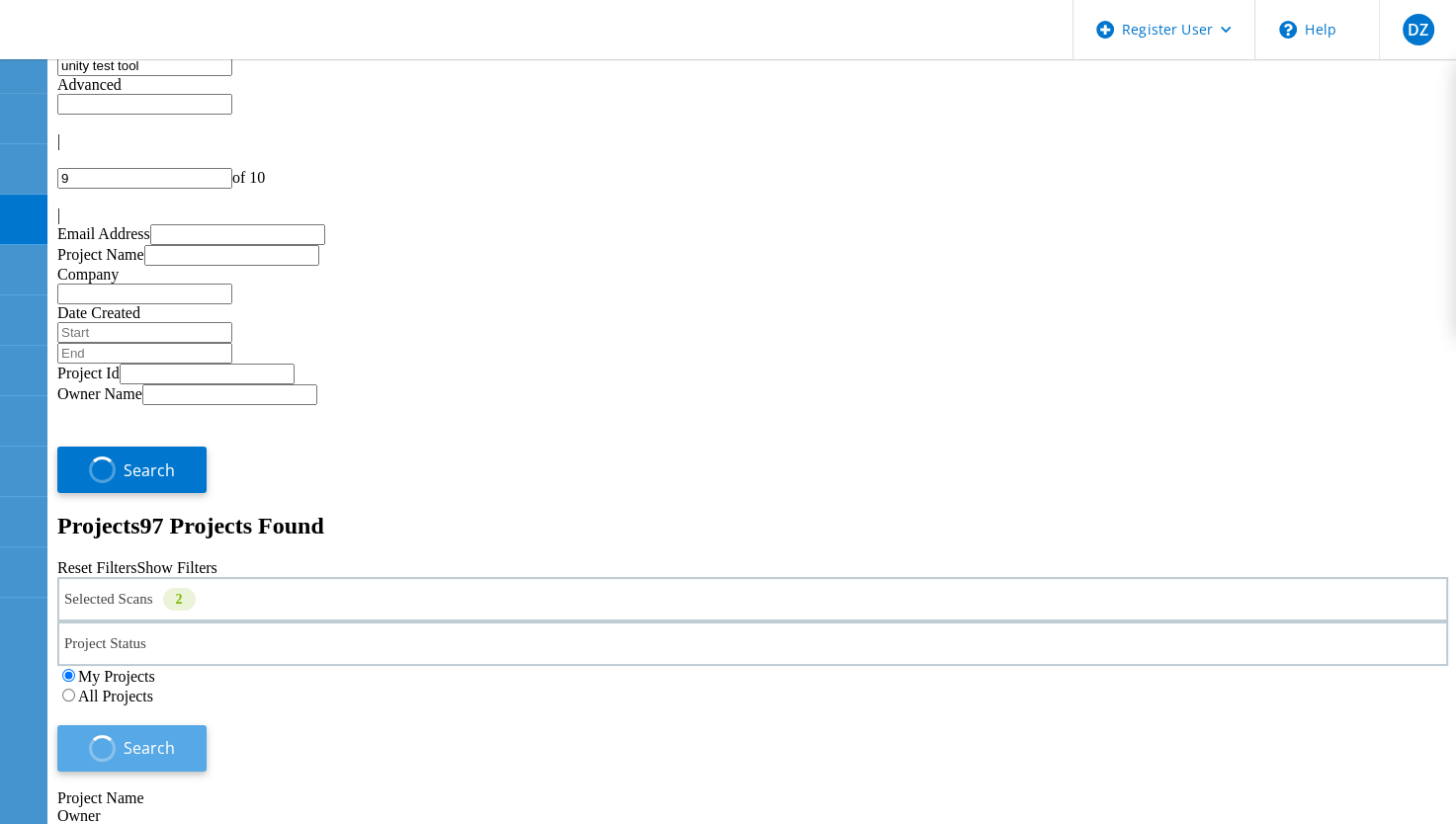 type on "1" 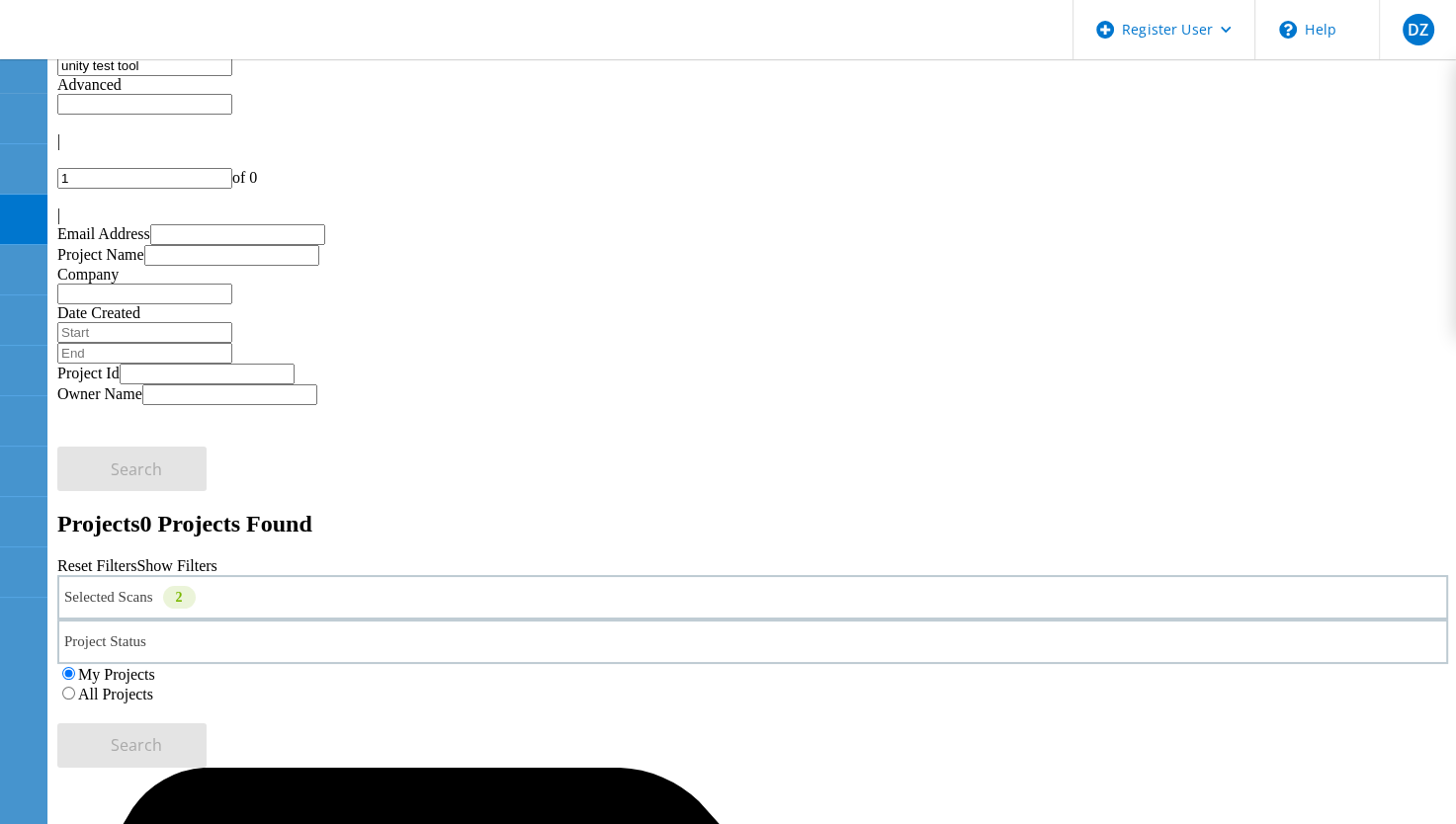 click on "unity test tool" at bounding box center [144, 65] 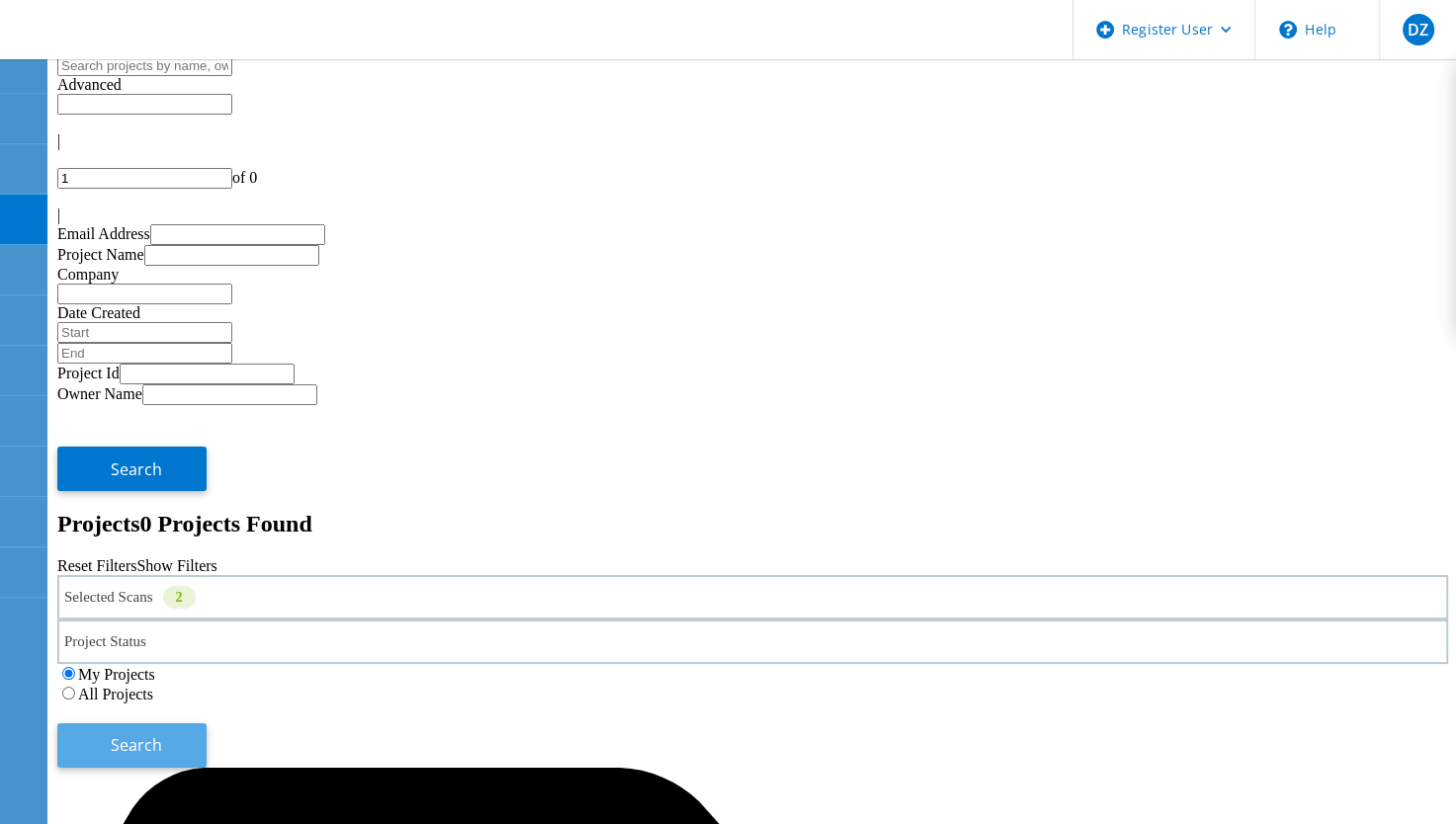type 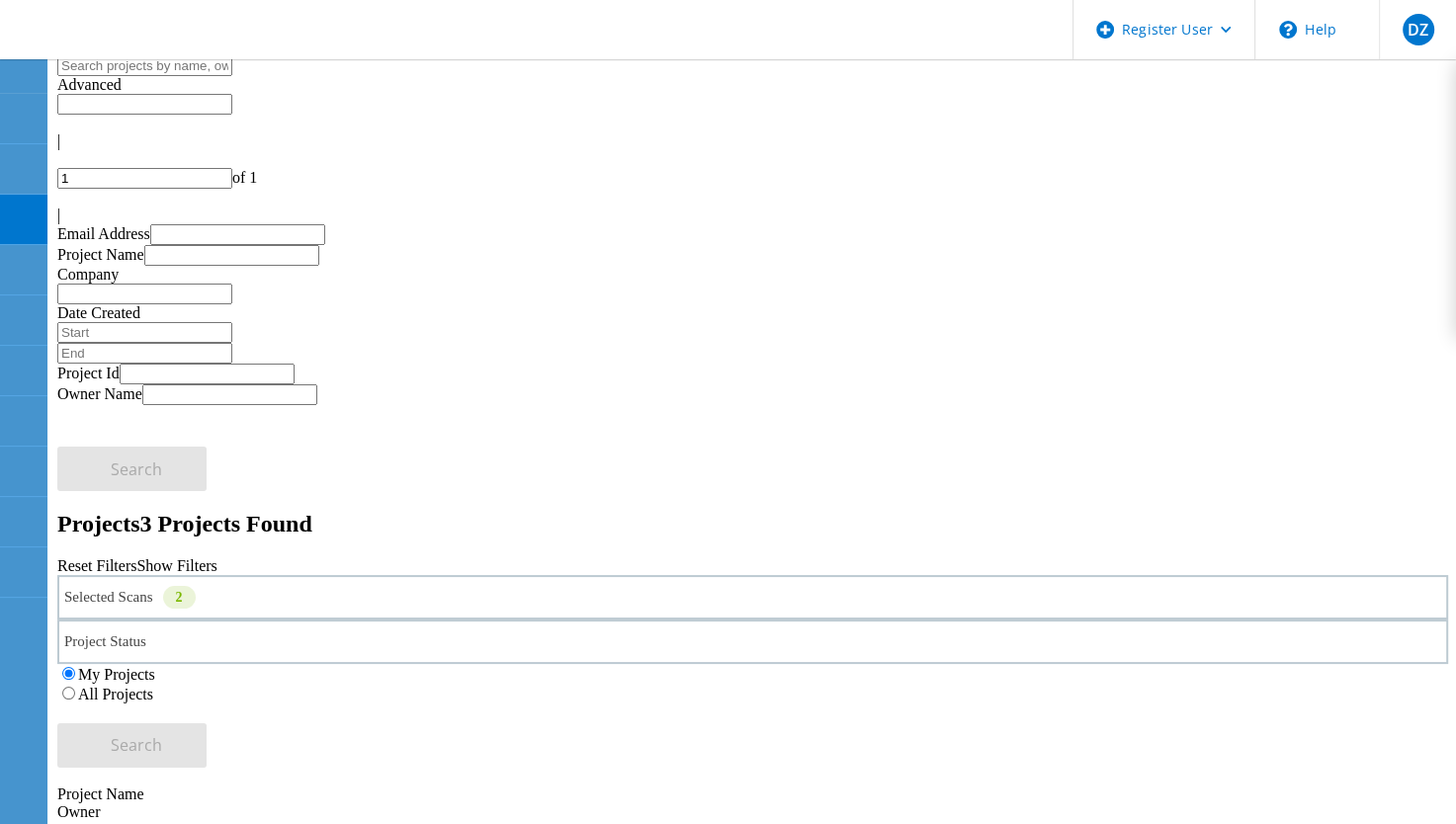 click on "9.16 demo" 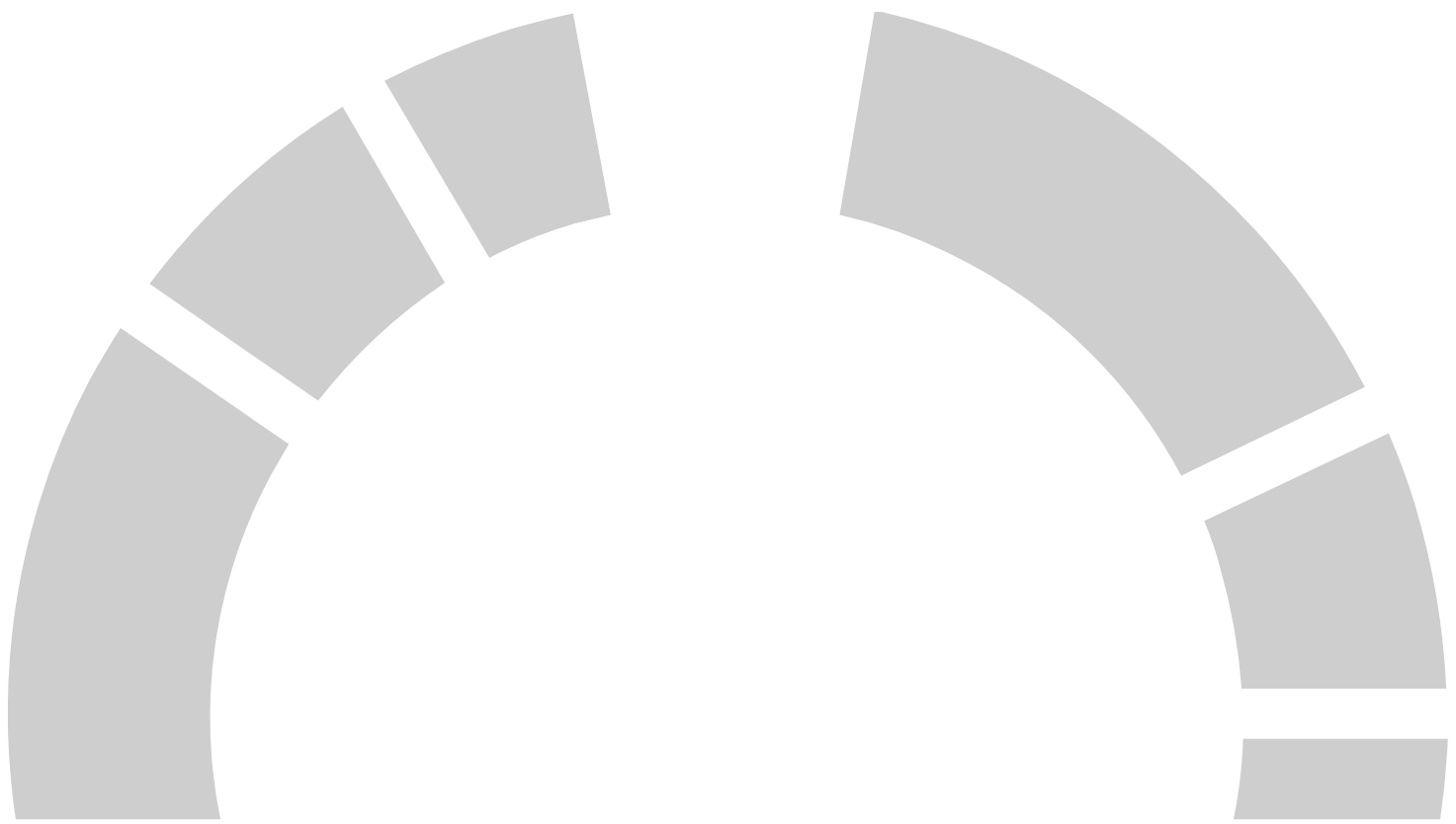 scroll, scrollTop: 0, scrollLeft: 0, axis: both 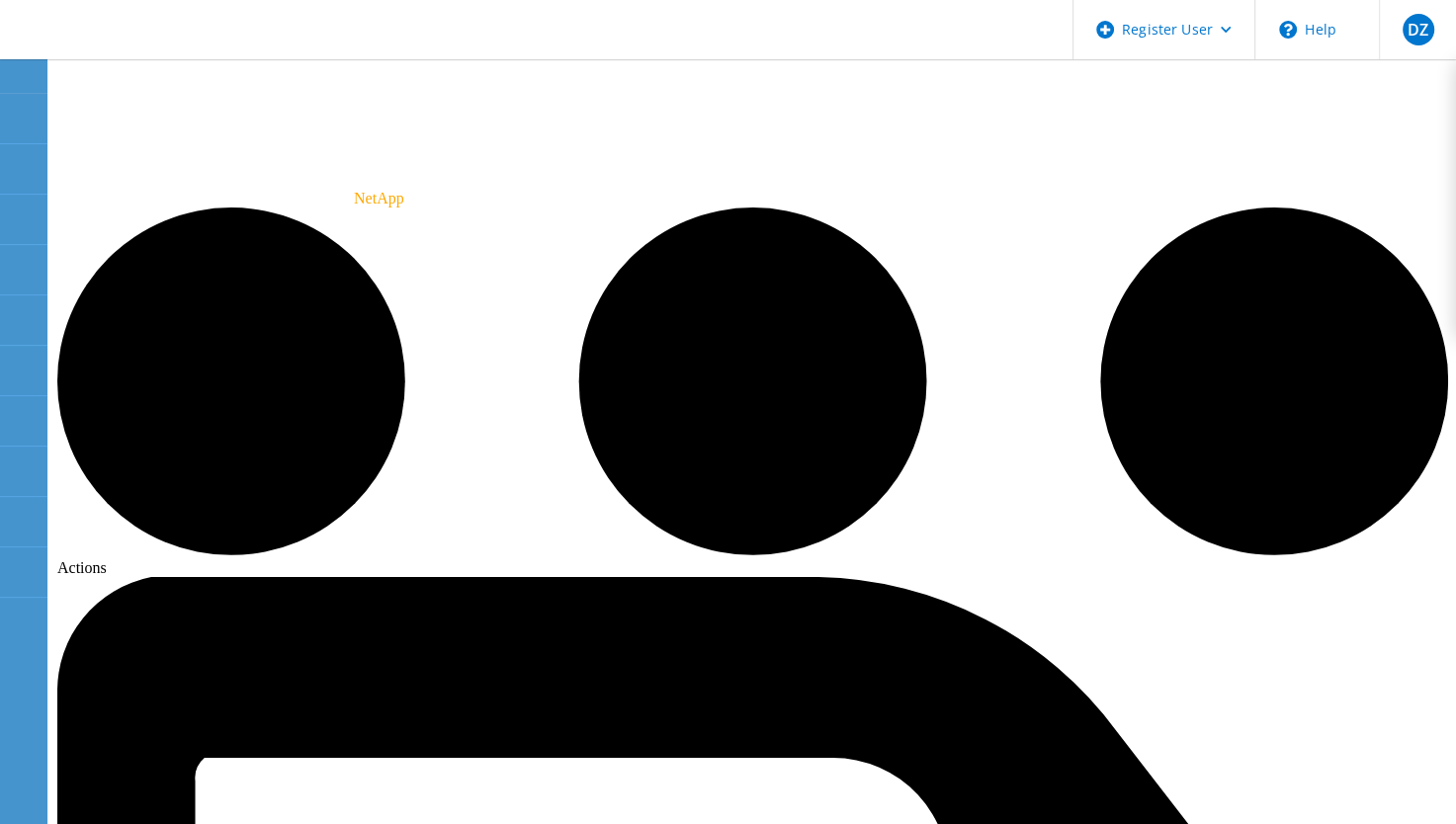 click on "Delete" 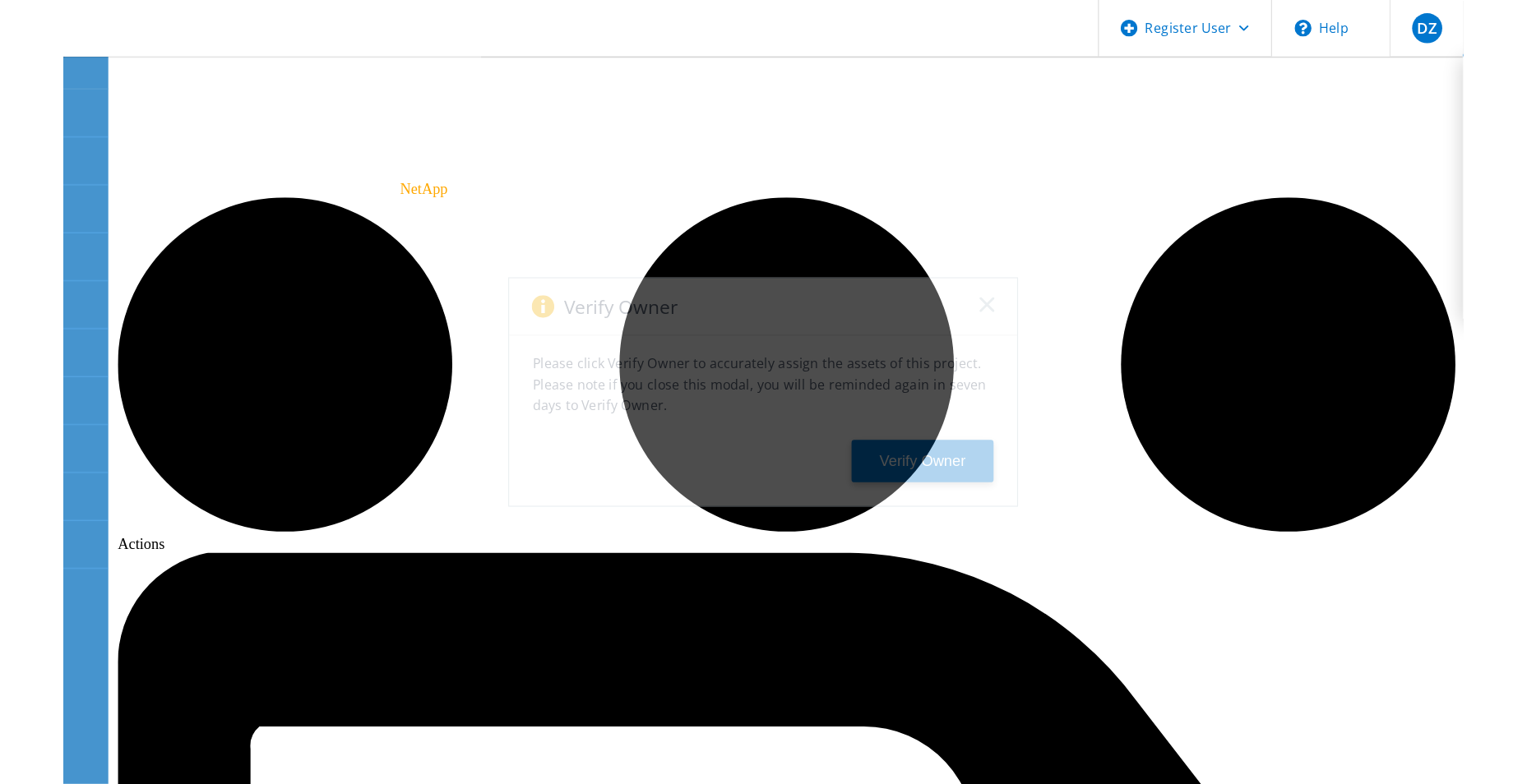 scroll, scrollTop: 0, scrollLeft: 0, axis: both 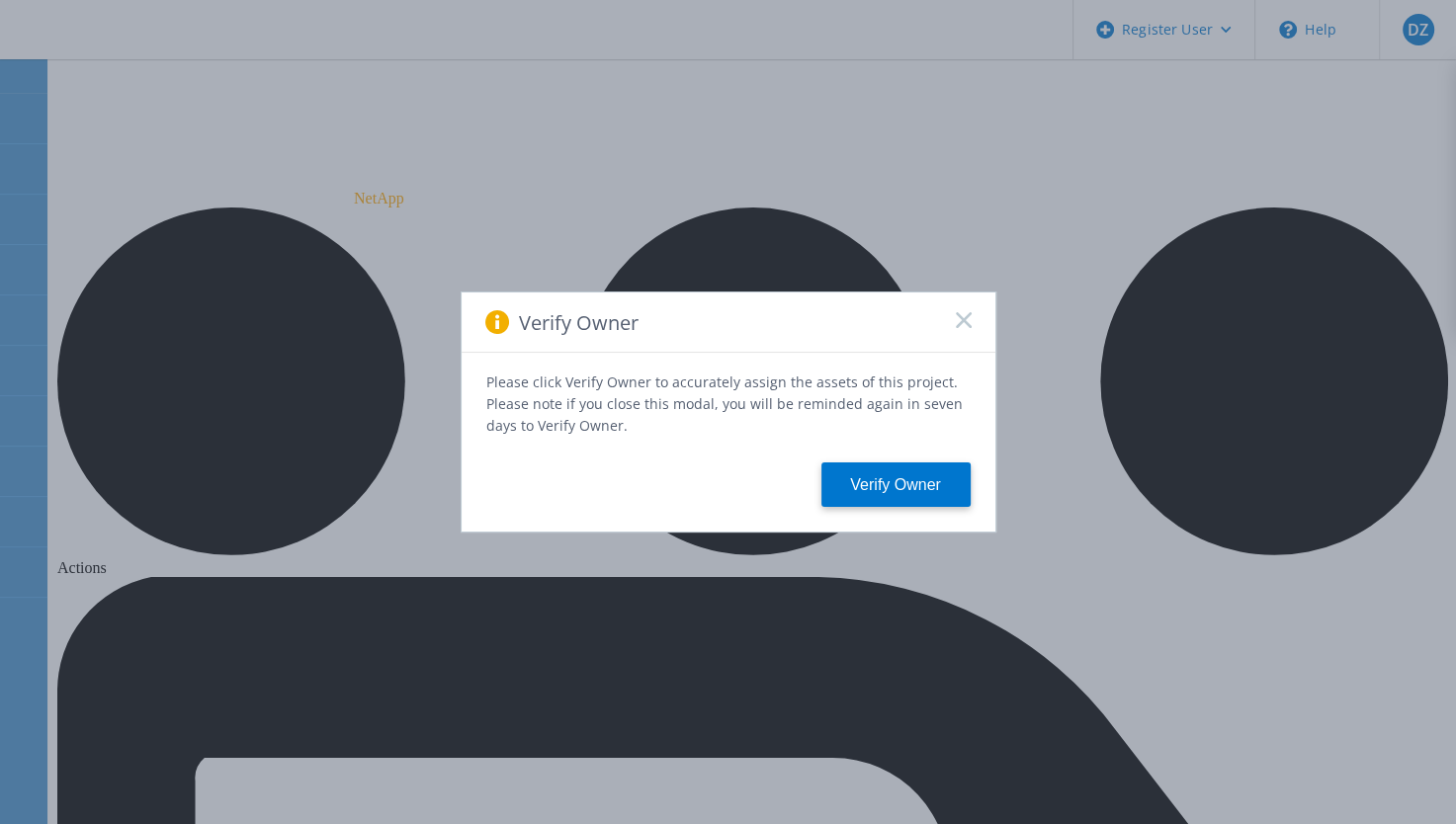 click on "Verify Owner" at bounding box center (728, 322) 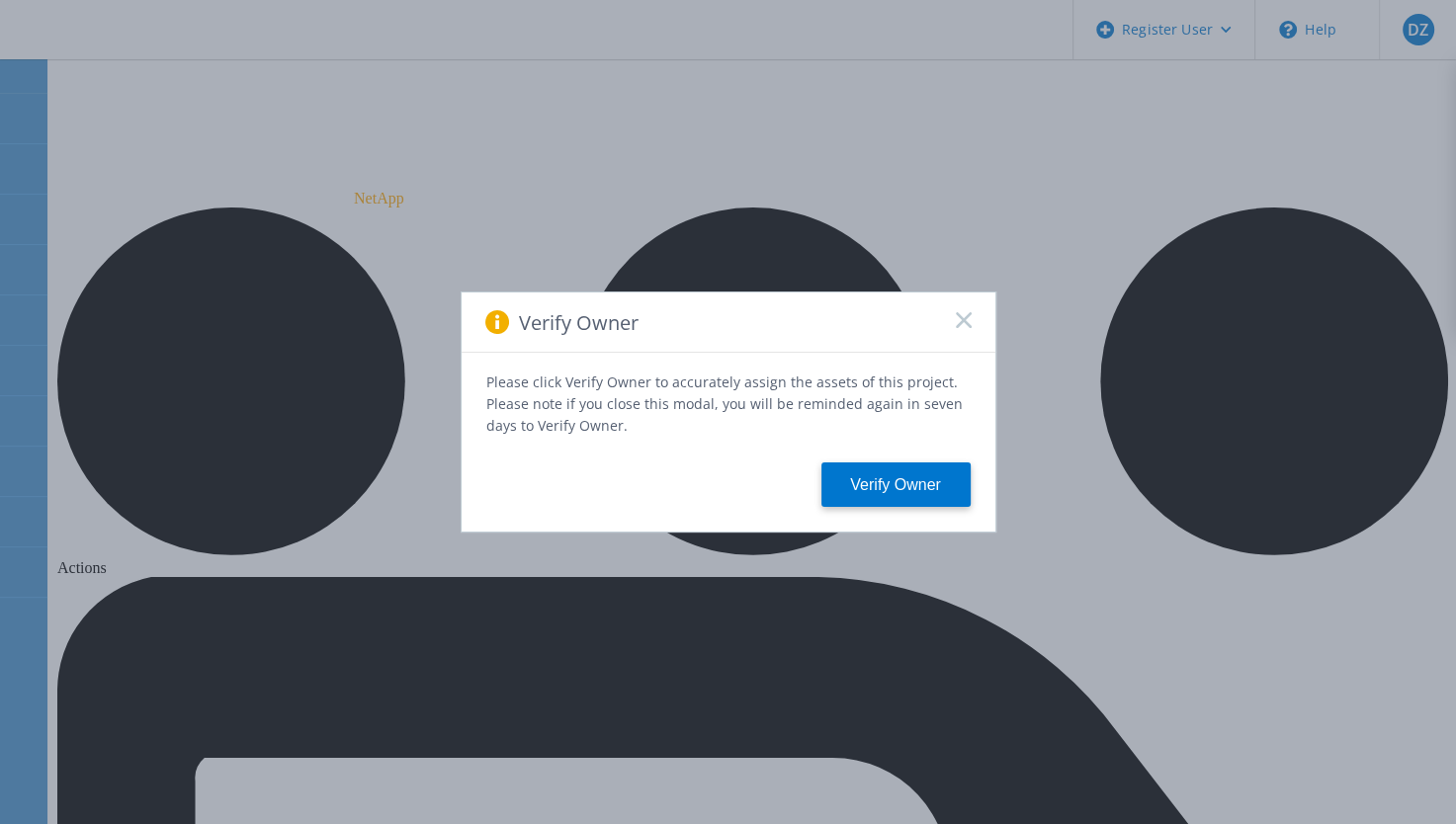 click 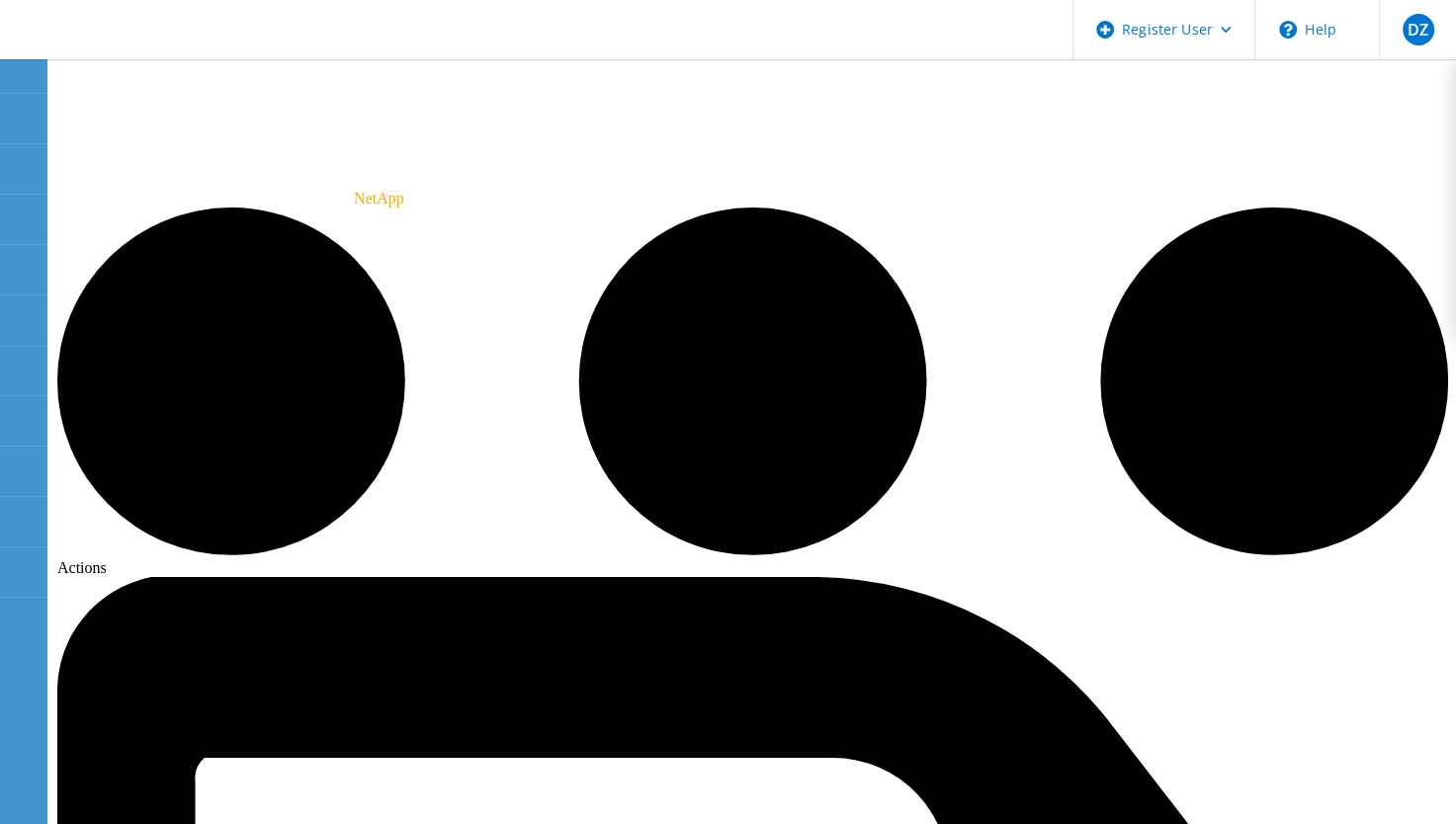 click on "Performance" 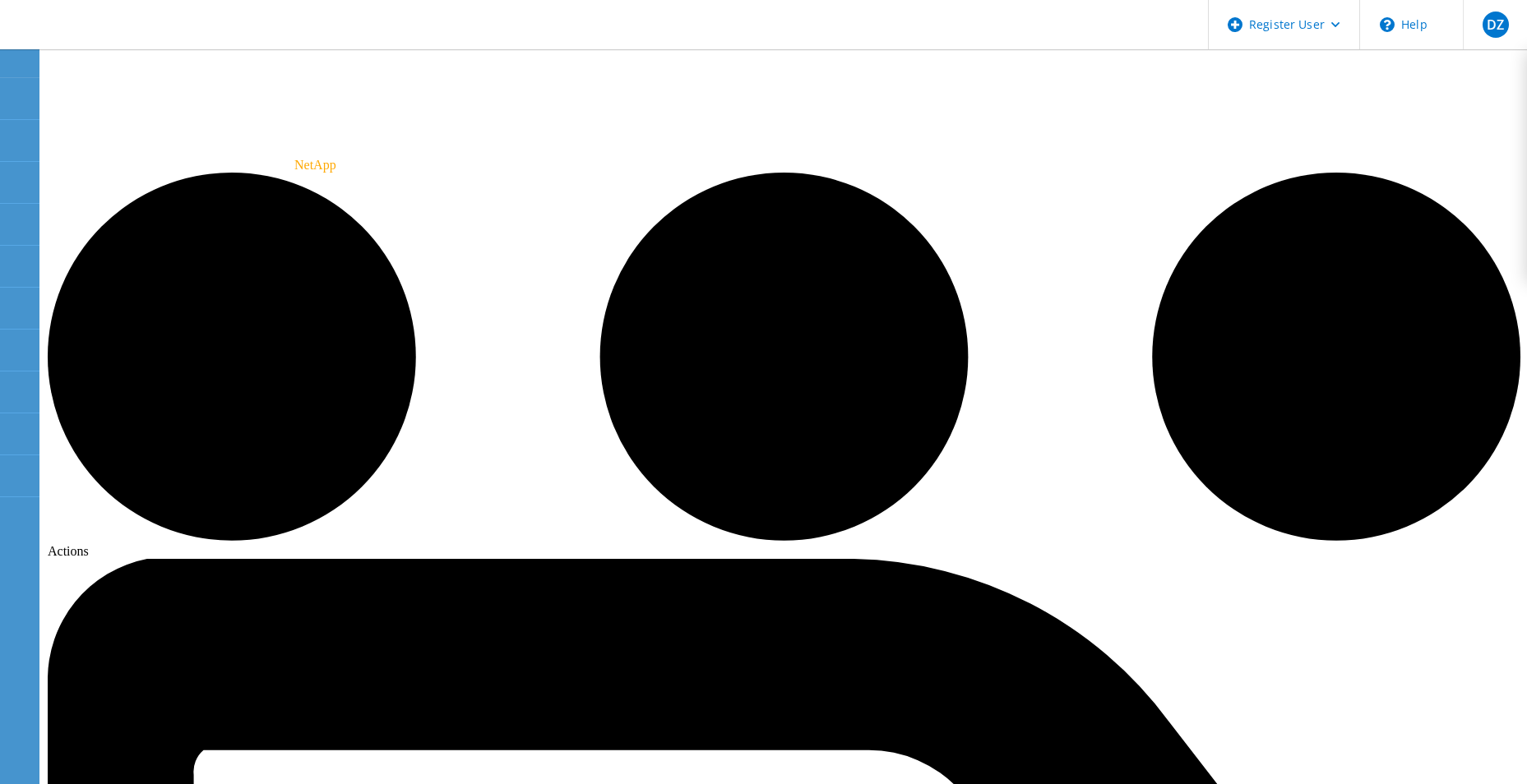 click on "Details" 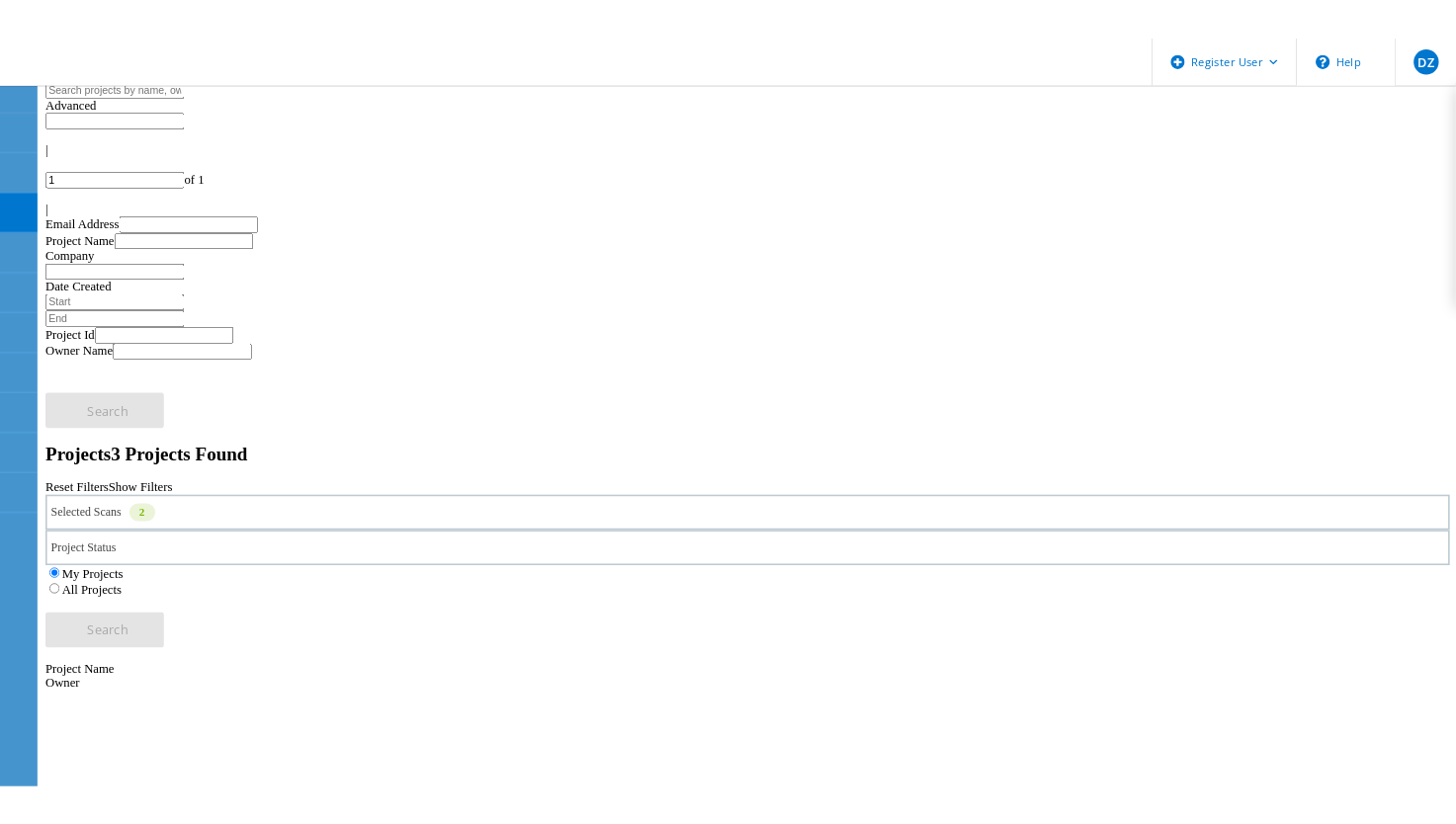 scroll, scrollTop: 0, scrollLeft: 0, axis: both 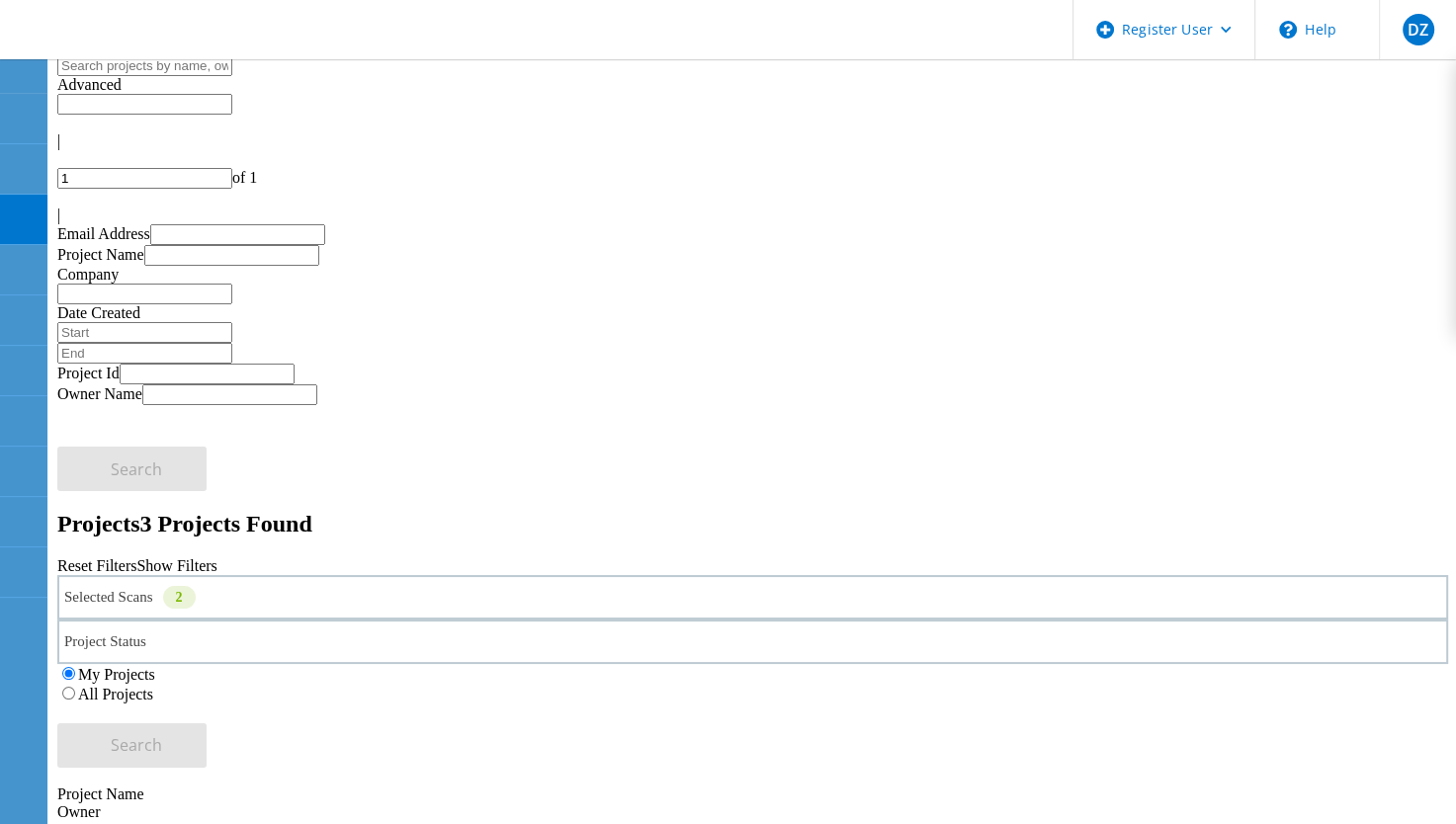 click on "RemoveToggle" 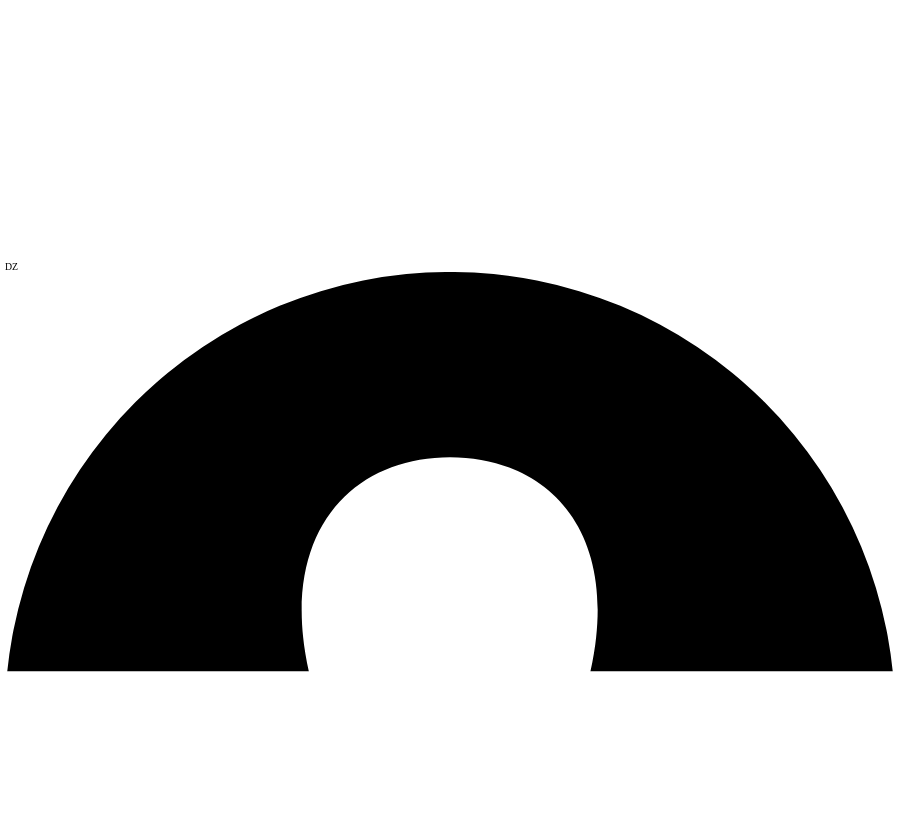 scroll, scrollTop: 0, scrollLeft: 0, axis: both 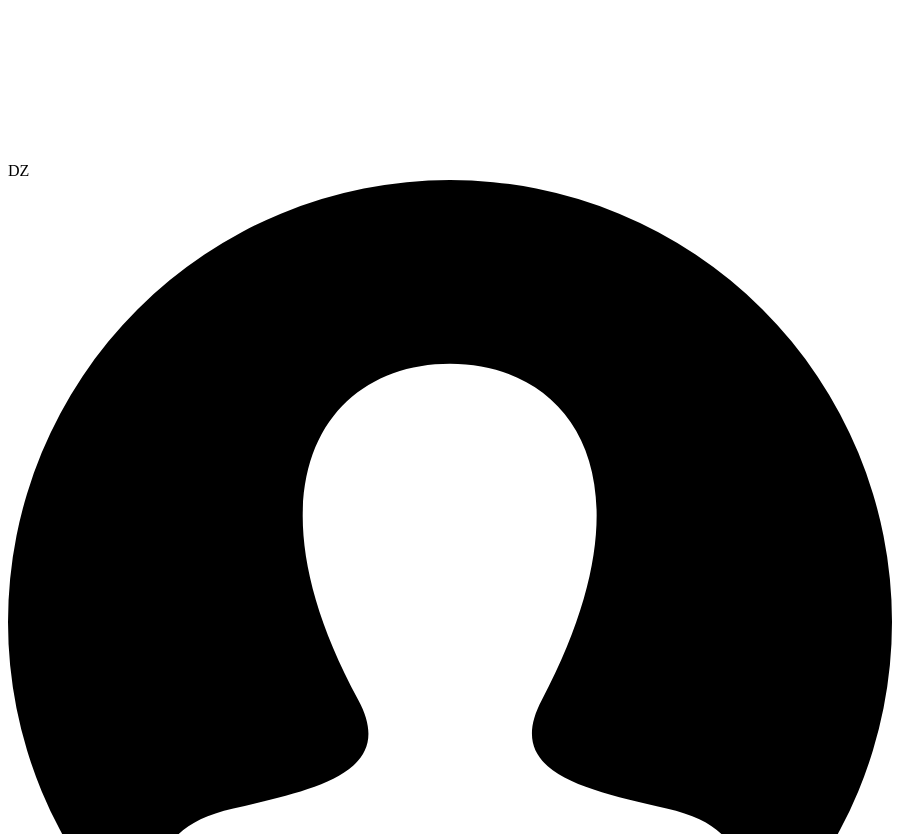 click on "Retry" at bounding box center (165, 8357) 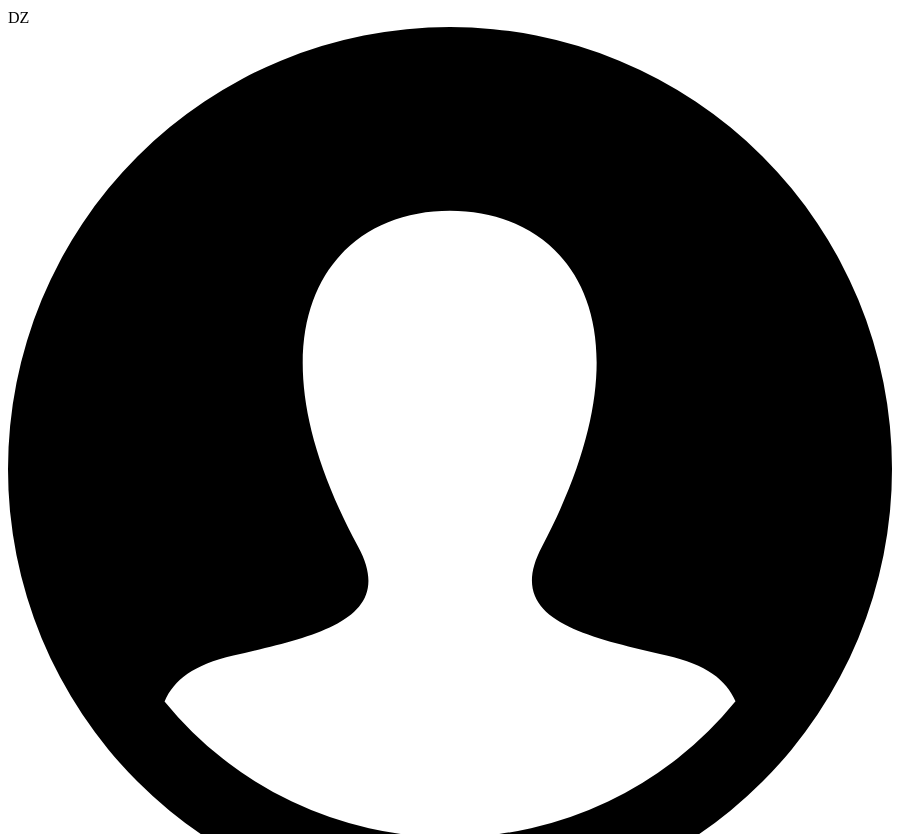 scroll, scrollTop: 200, scrollLeft: 0, axis: vertical 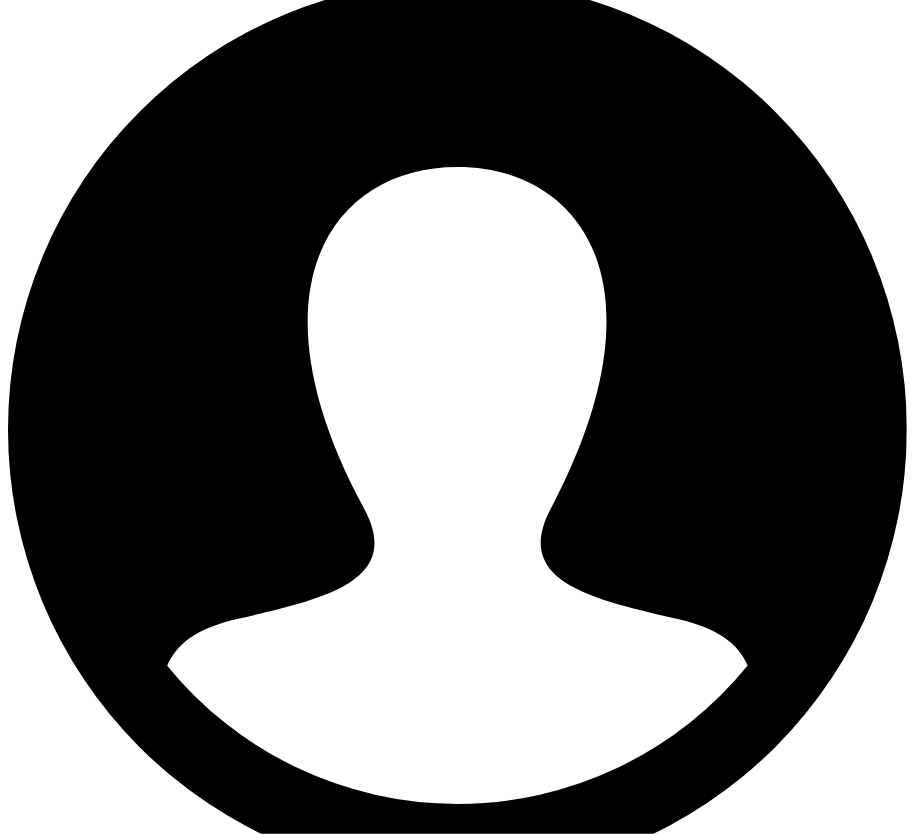click on "Ok" at bounding box center (673, 8717) 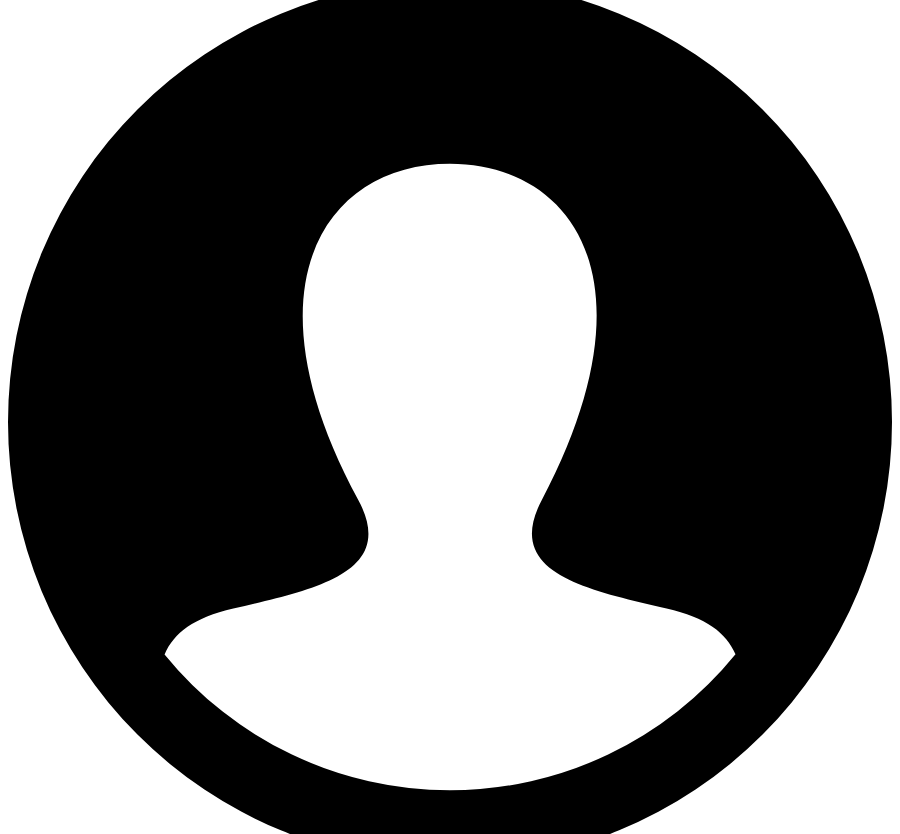 click on "Delete" at bounding box center [595, 7251] 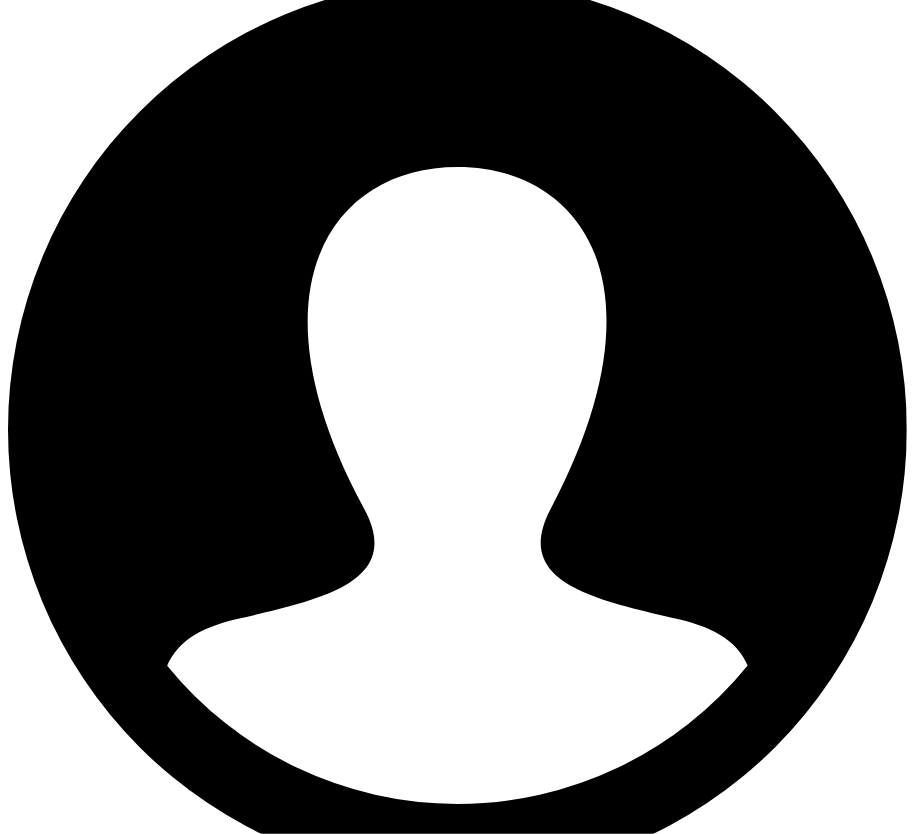 drag, startPoint x: 136, startPoint y: 358, endPoint x: 472, endPoint y: 354, distance: 336.0238 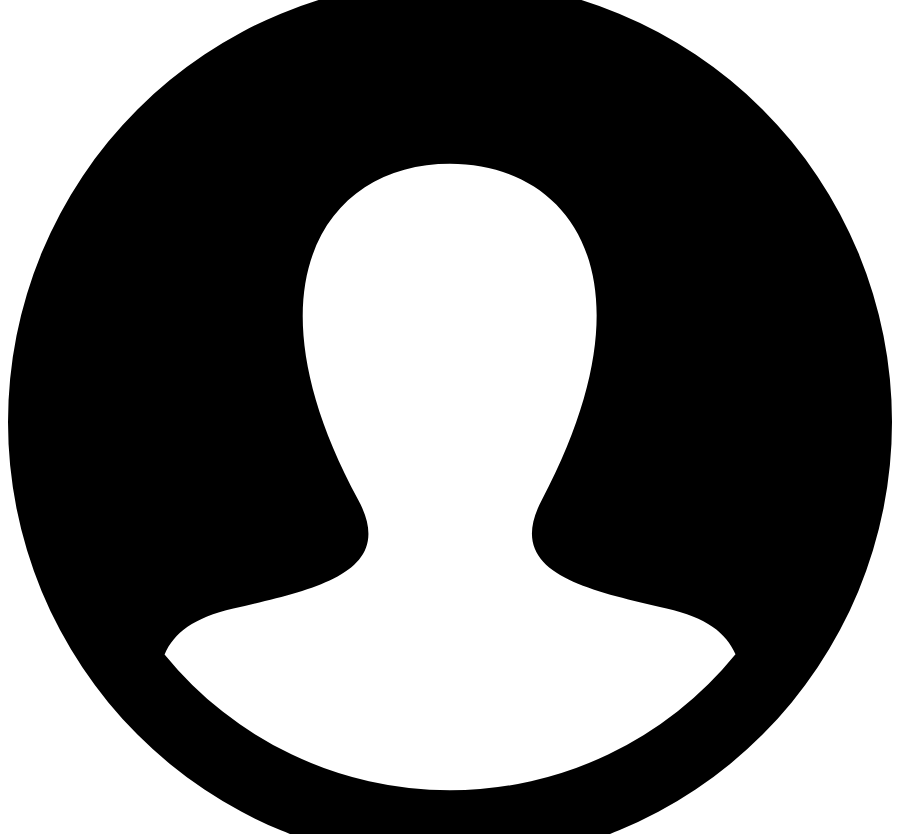 click on "Retry" at bounding box center [165, 8157] 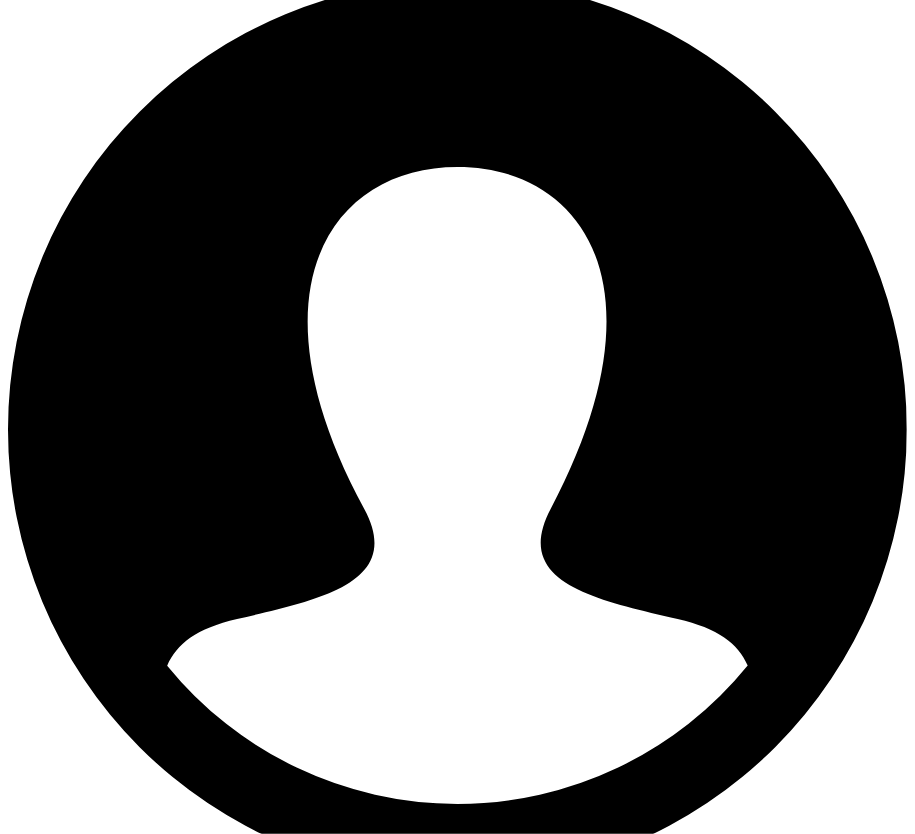 drag, startPoint x: 134, startPoint y: 292, endPoint x: 434, endPoint y: 361, distance: 307.83273 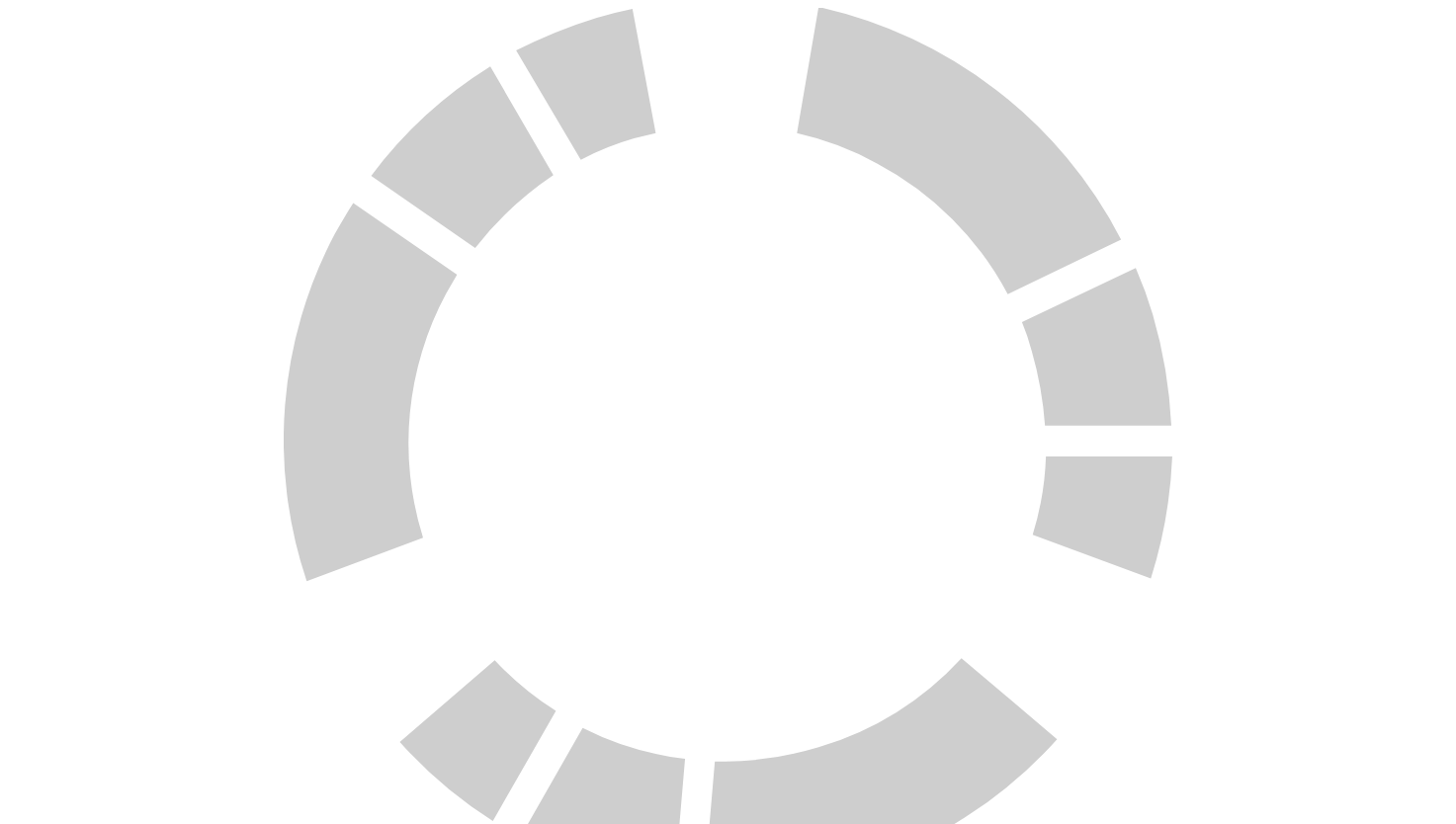 scroll, scrollTop: 0, scrollLeft: 0, axis: both 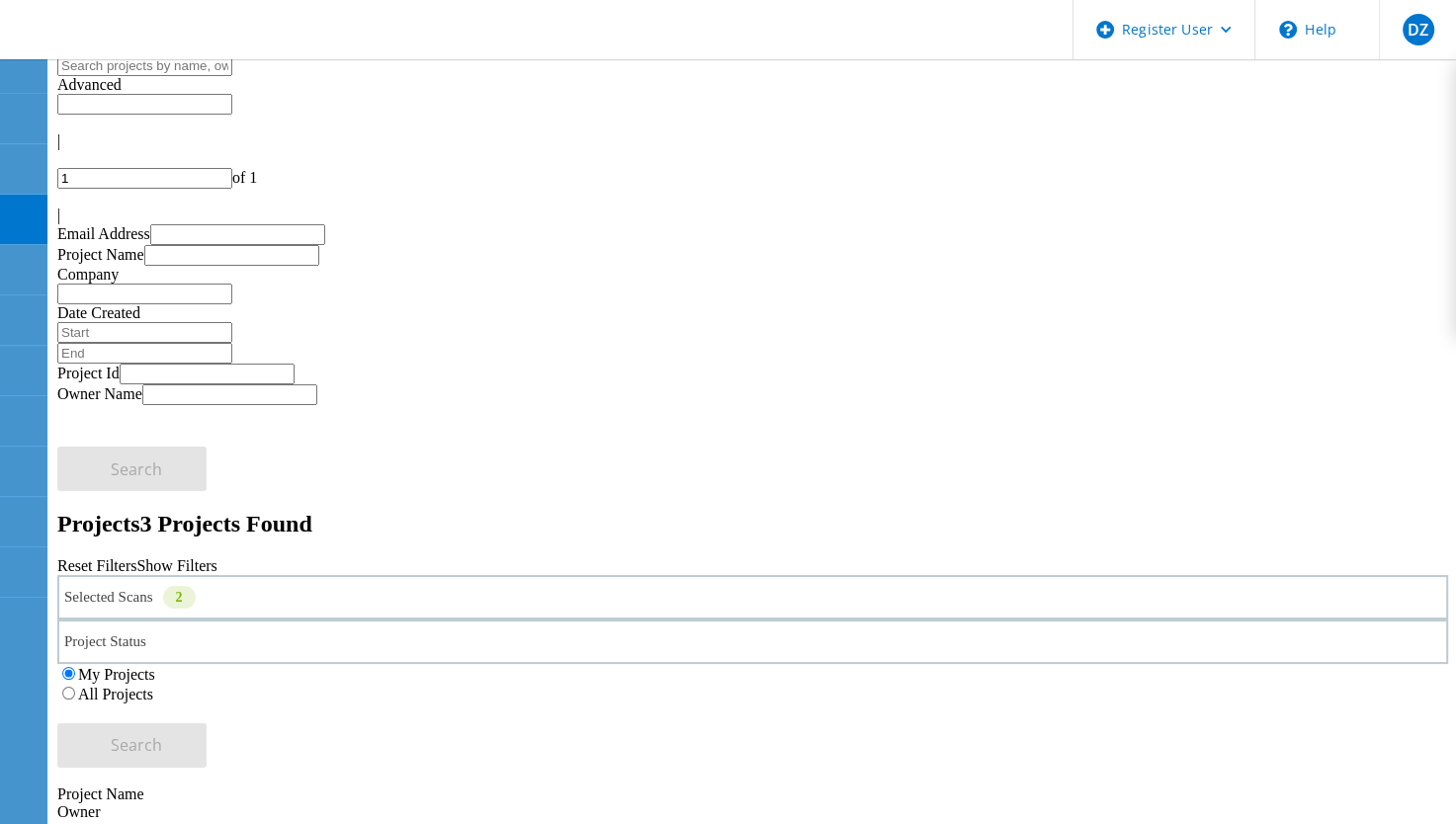 click on "All Projects" 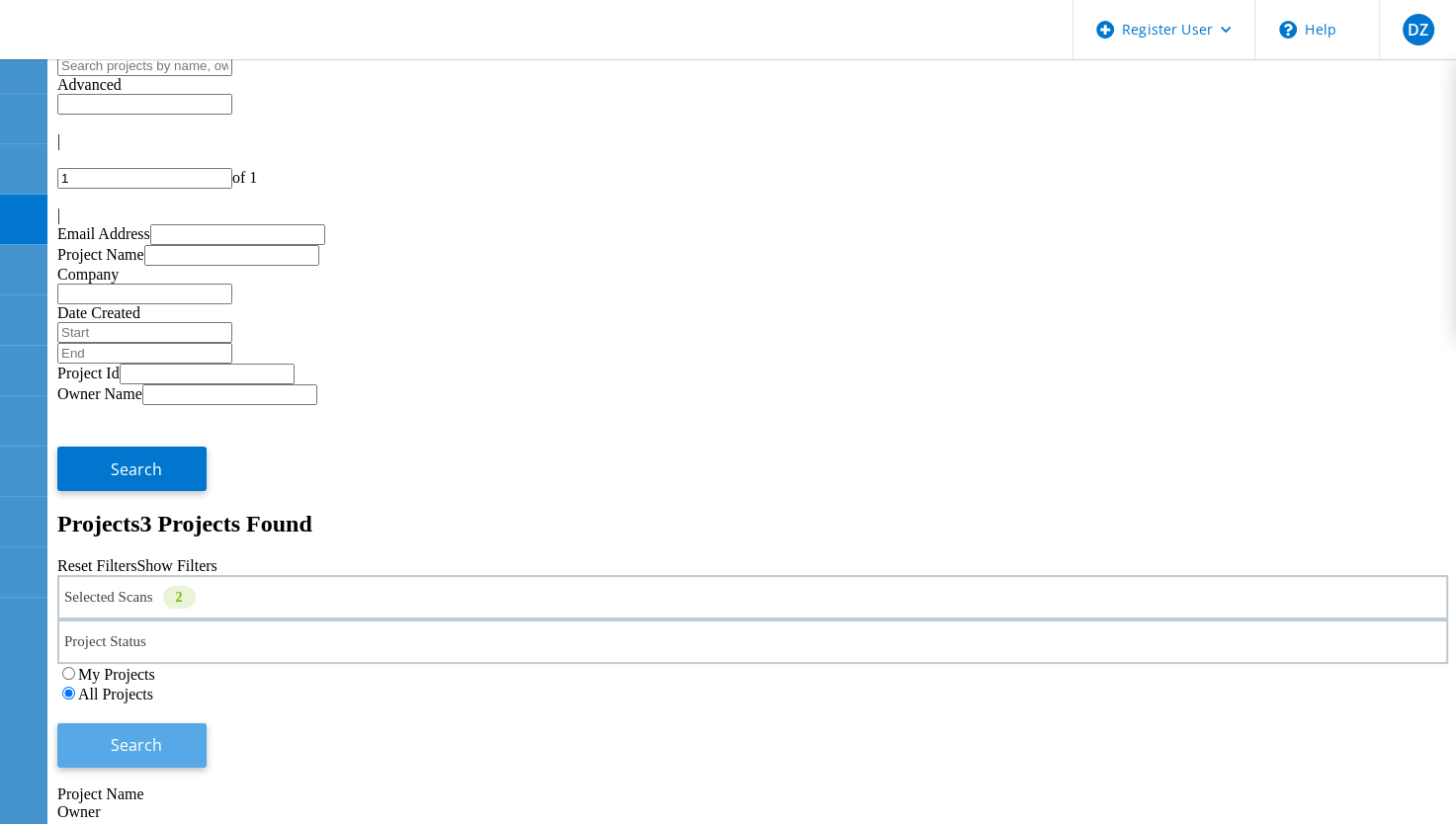 click on "Search" 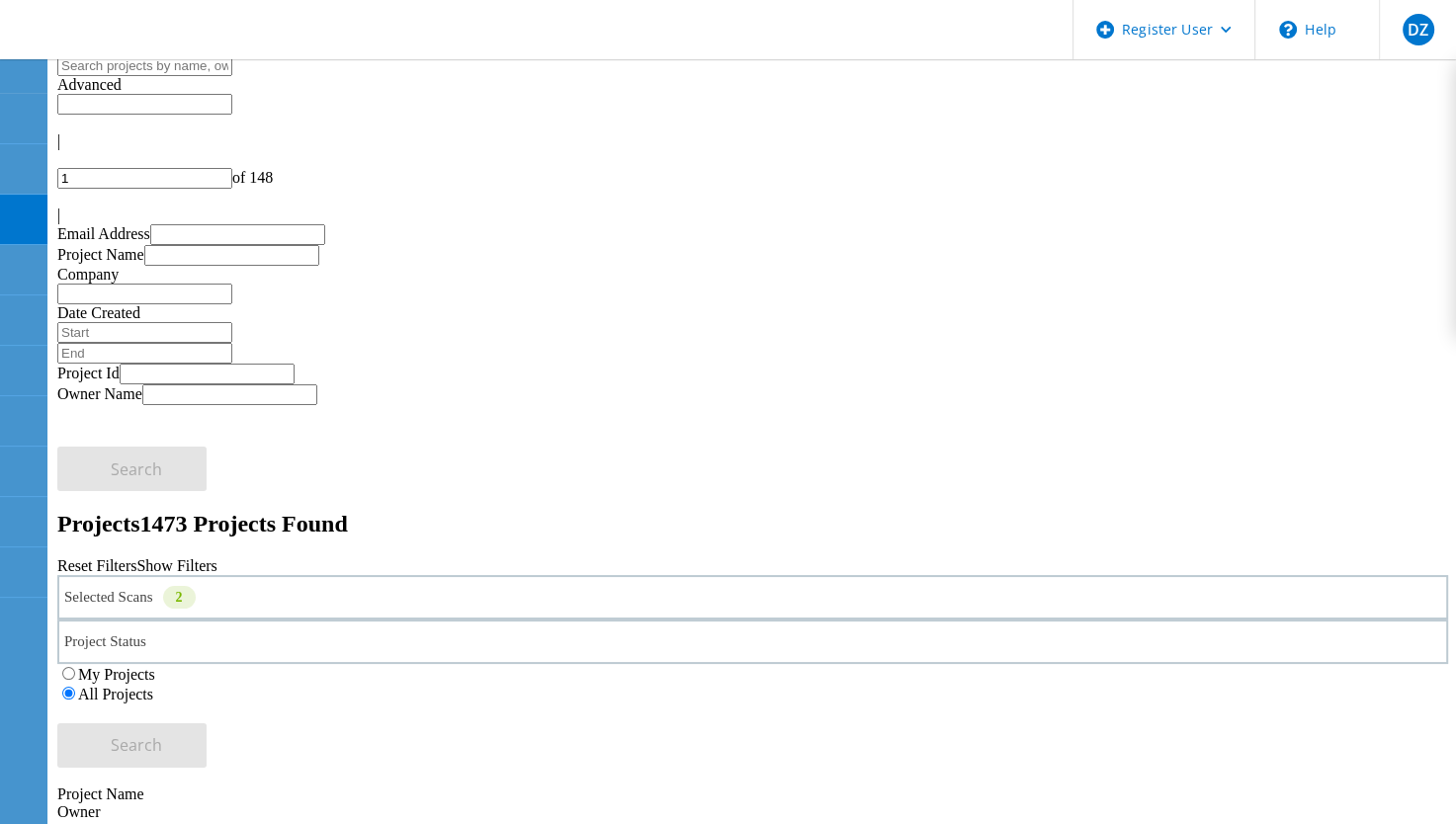 click on "Selected Scans   2" 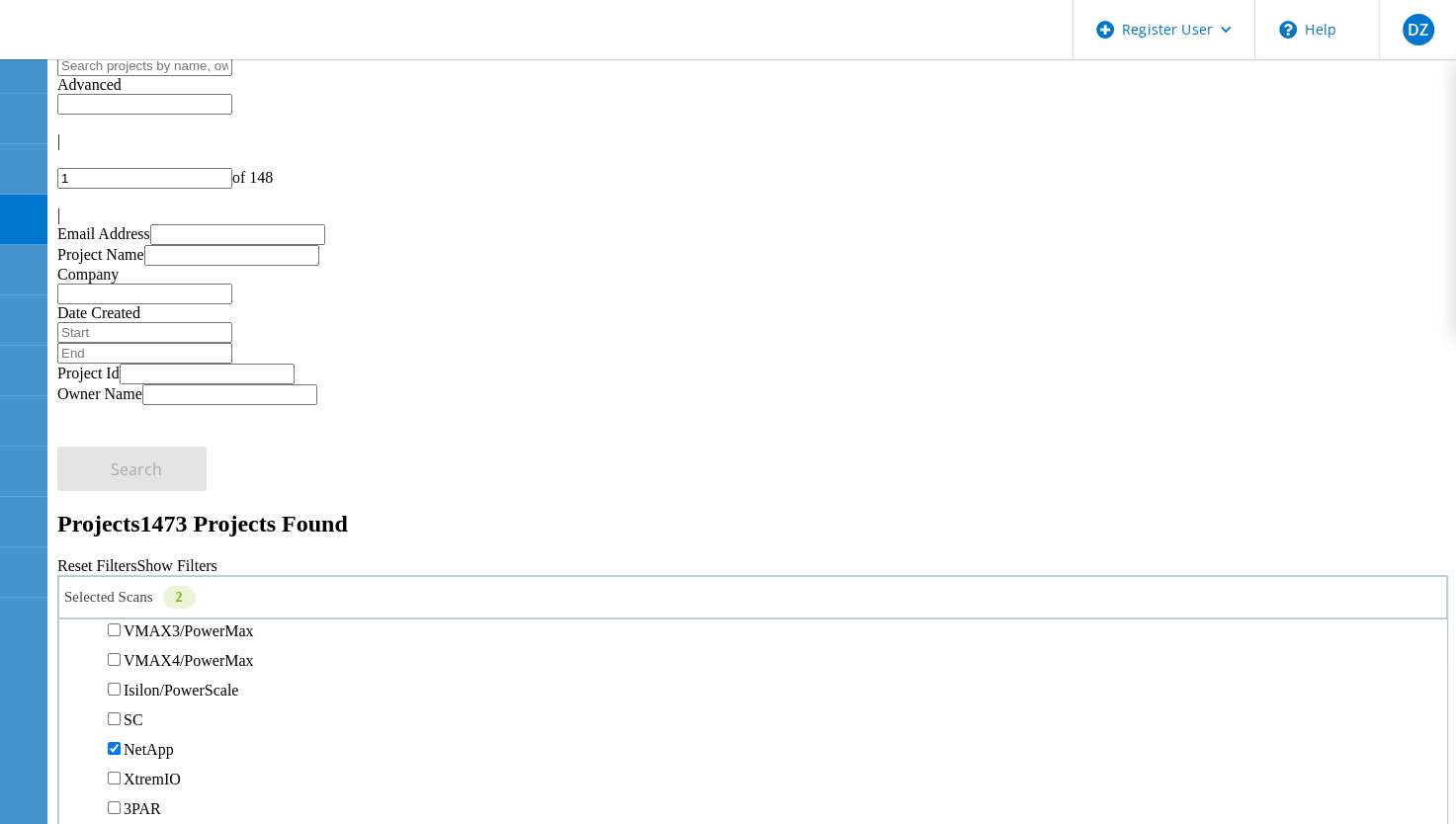 scroll, scrollTop: 692, scrollLeft: 0, axis: vertical 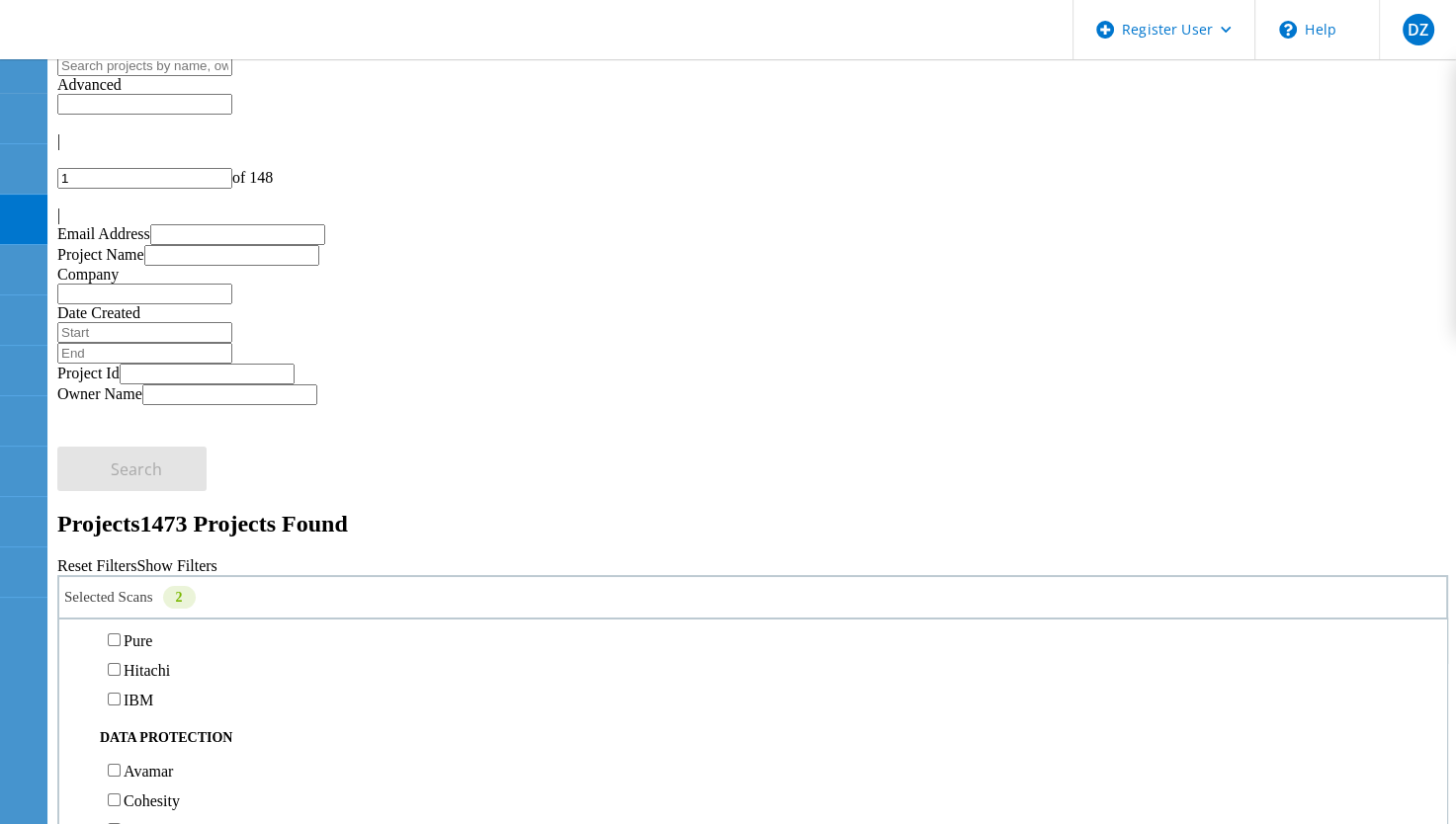 click on "NetApp" 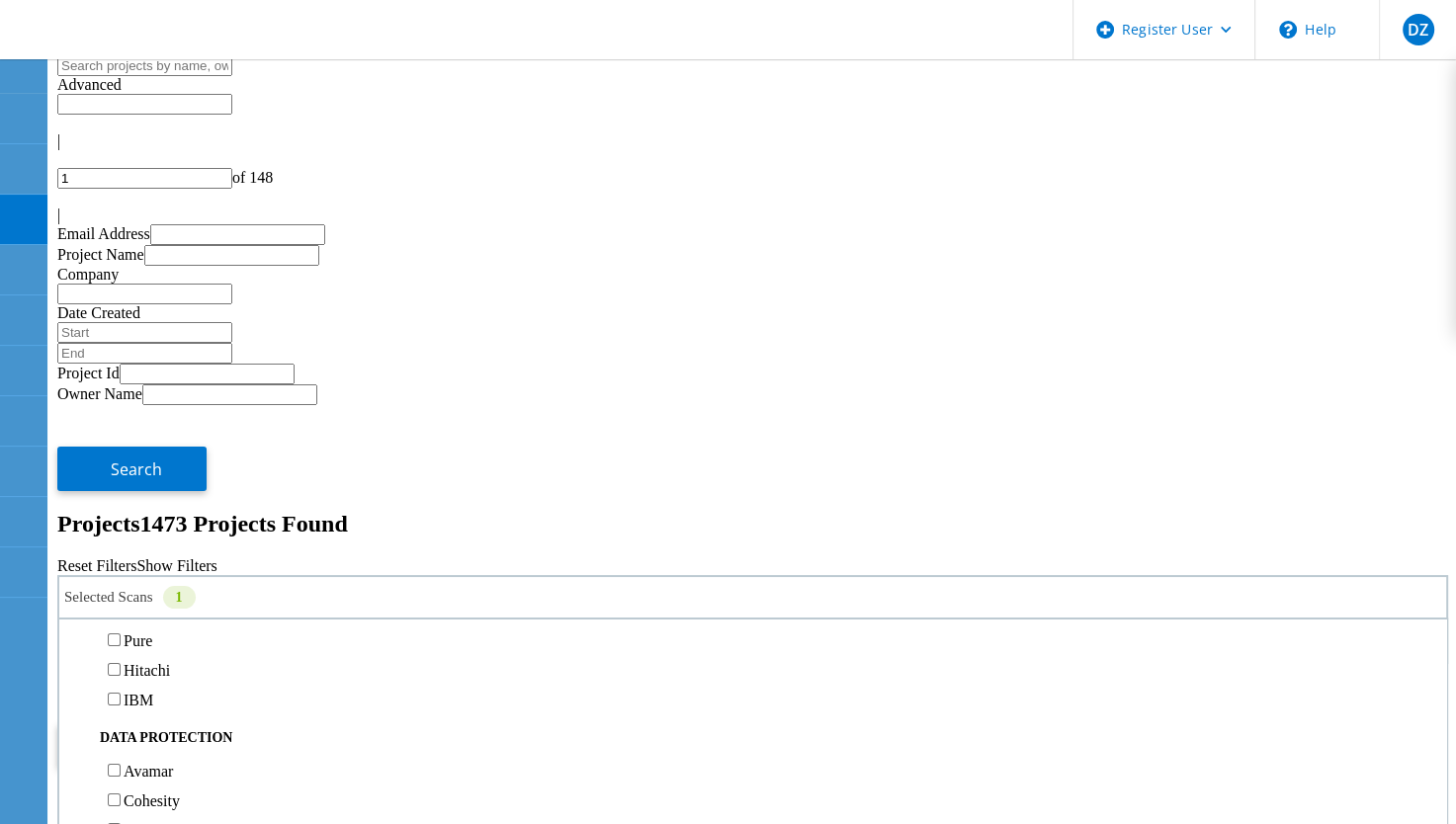 click on "Search" 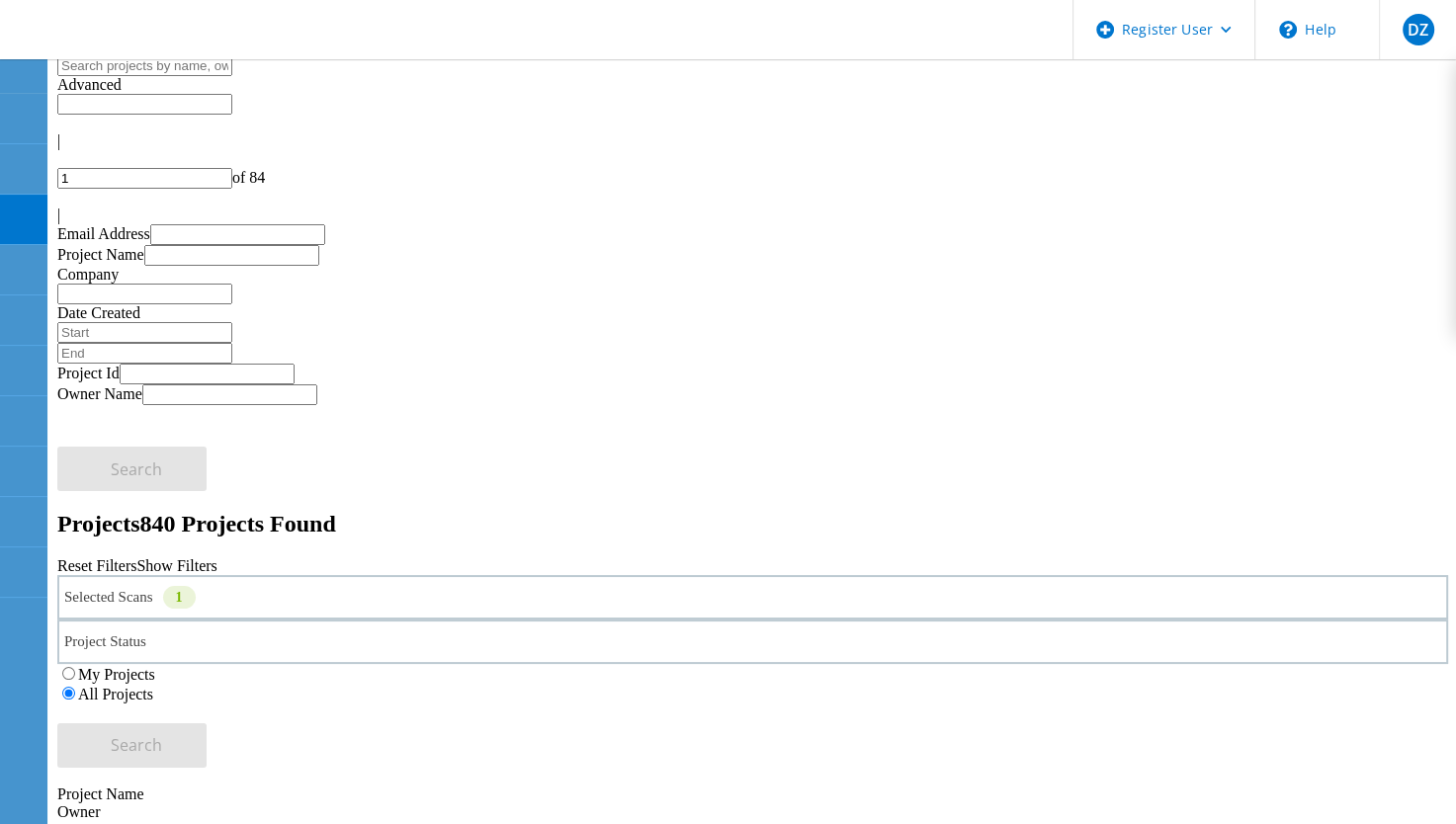 click on "|" 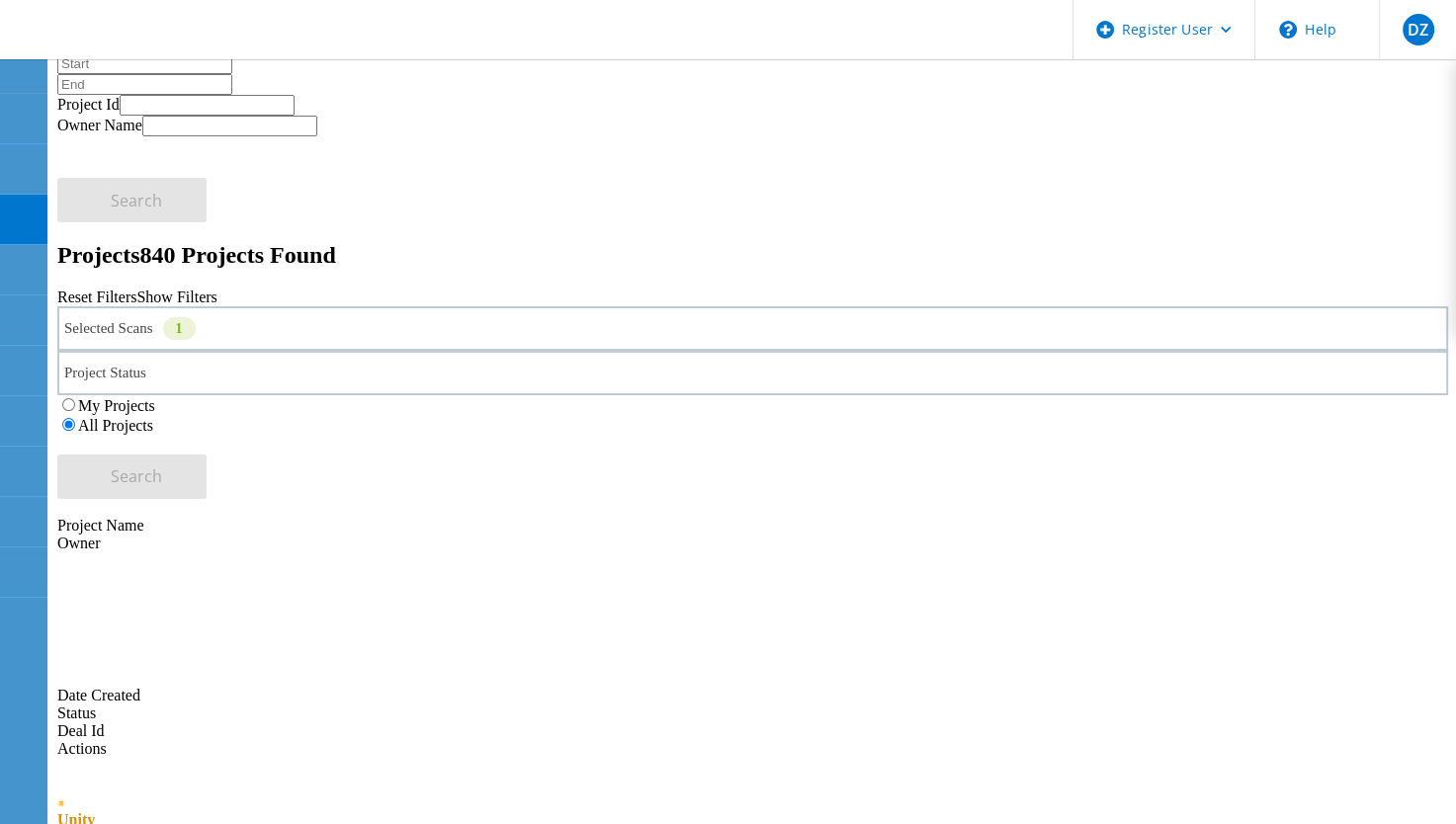 scroll, scrollTop: 296, scrollLeft: 0, axis: vertical 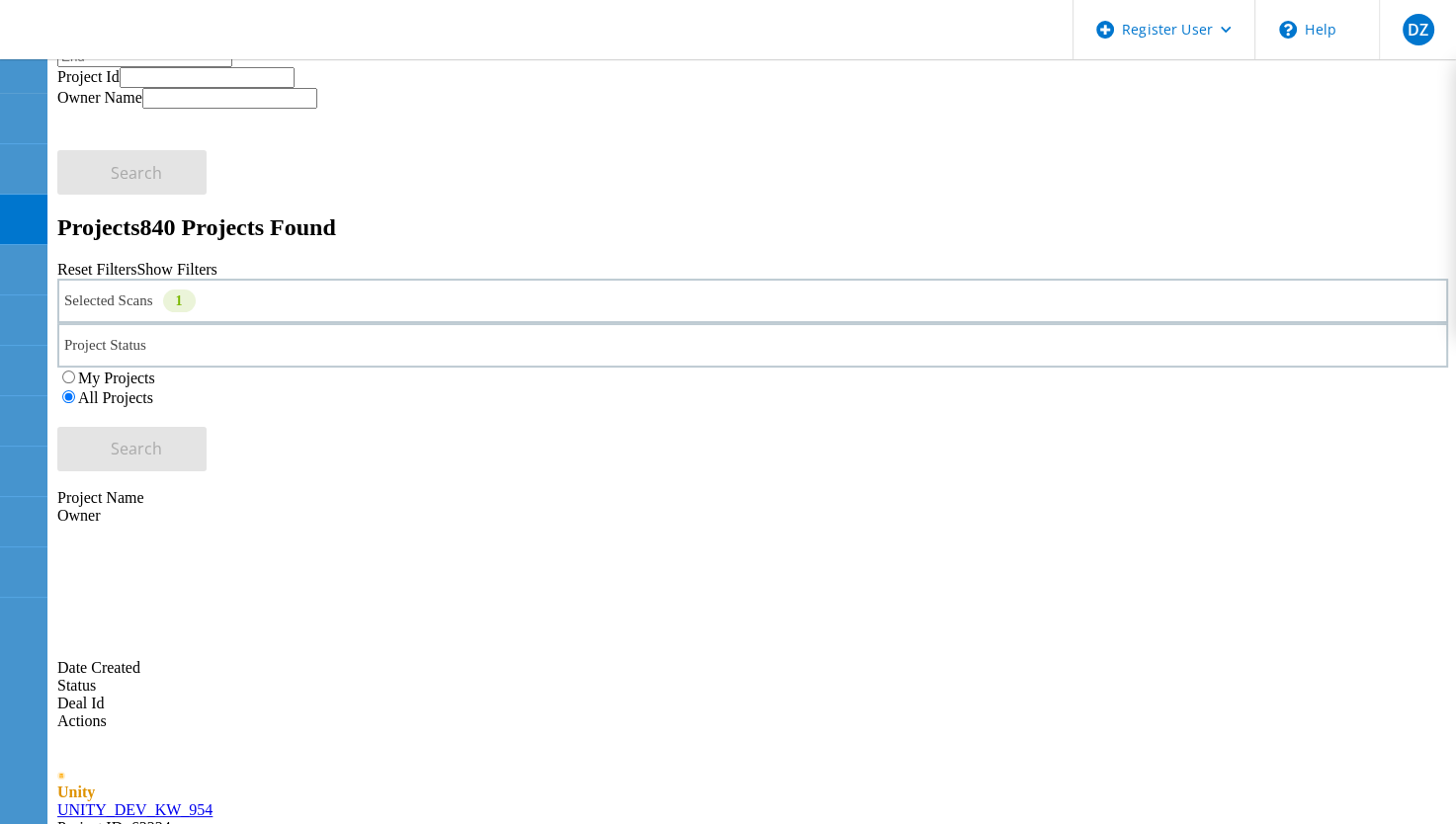 click on "KW_Unity_1136" 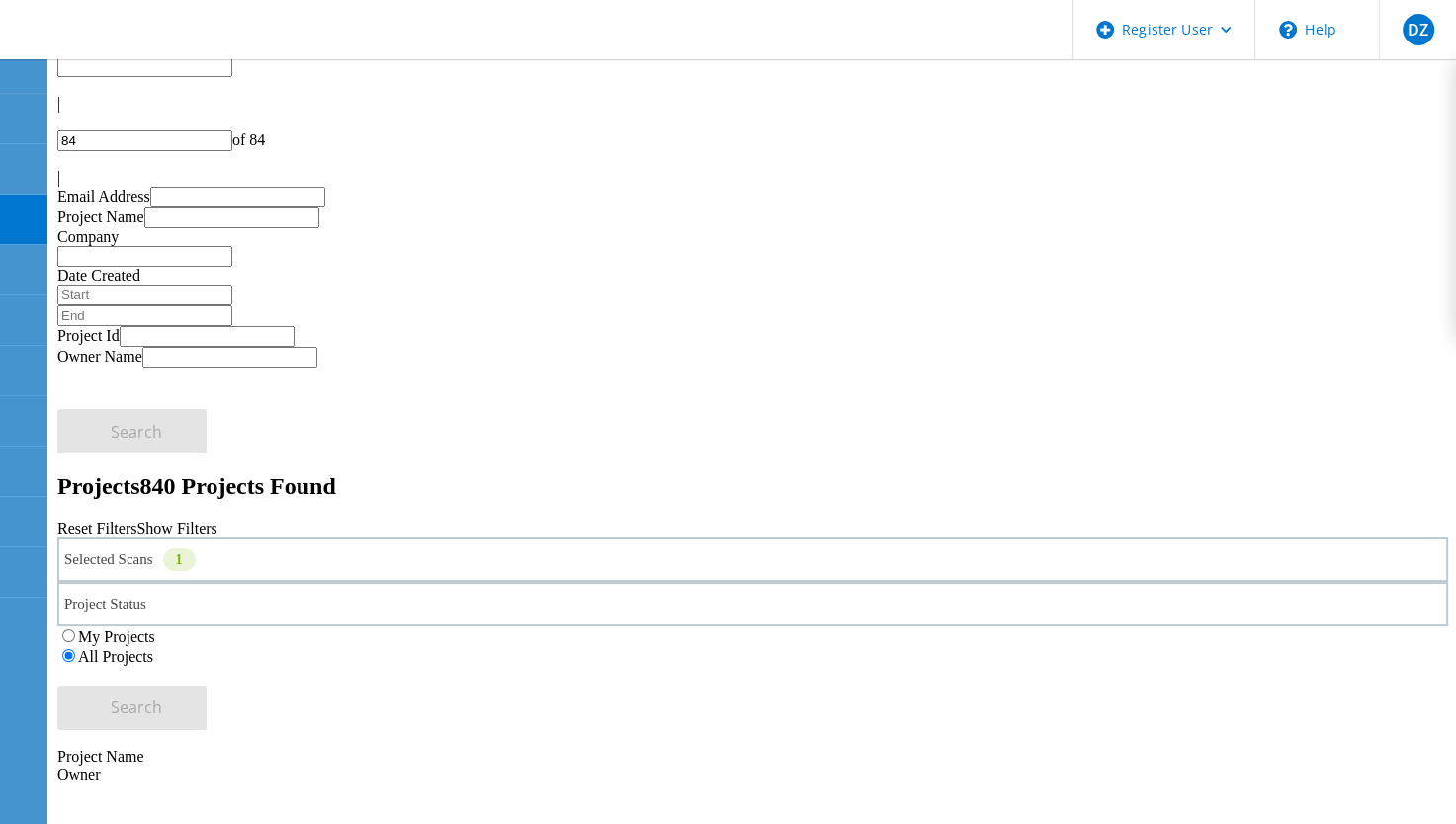scroll, scrollTop: 0, scrollLeft: 0, axis: both 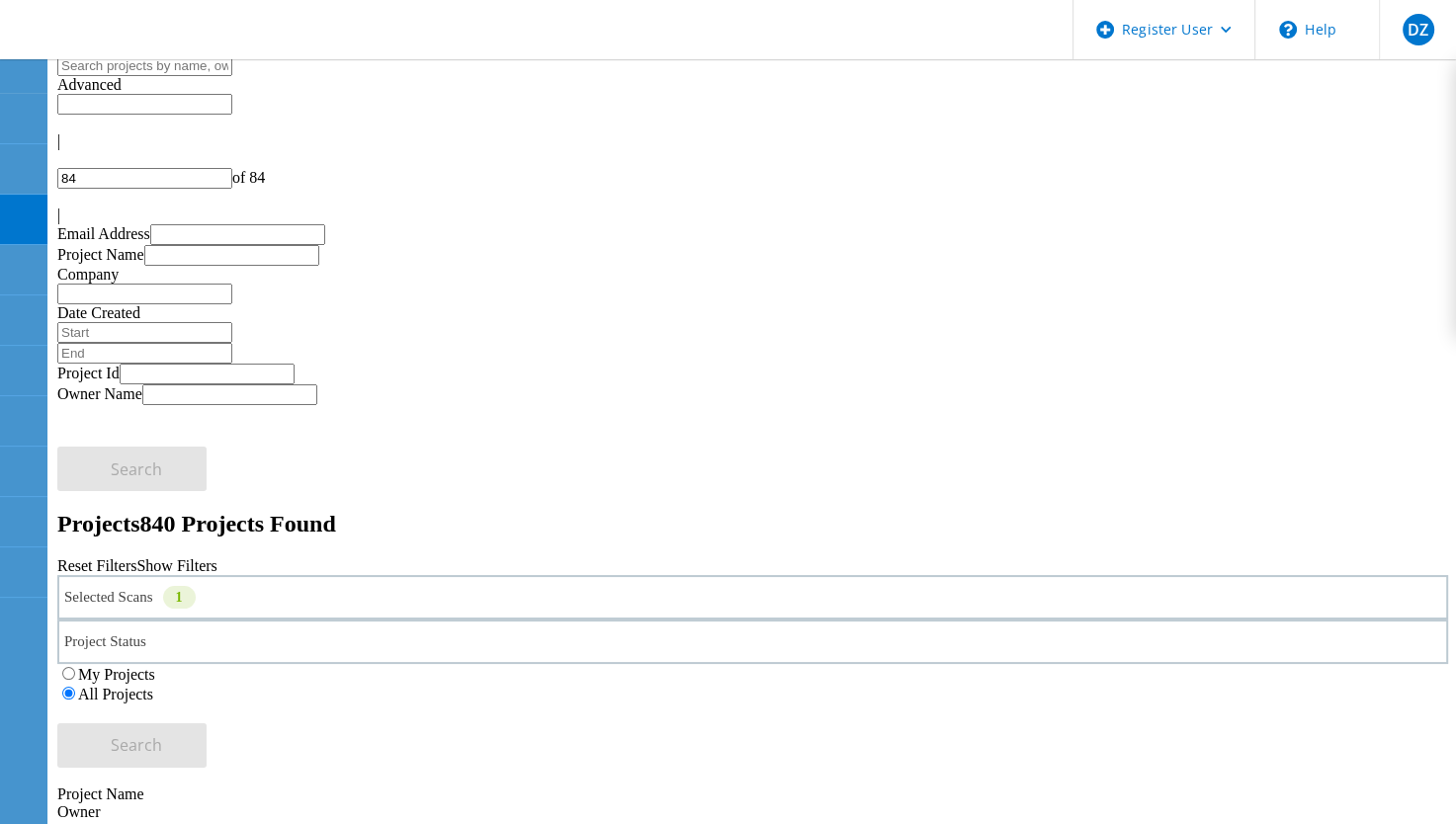click 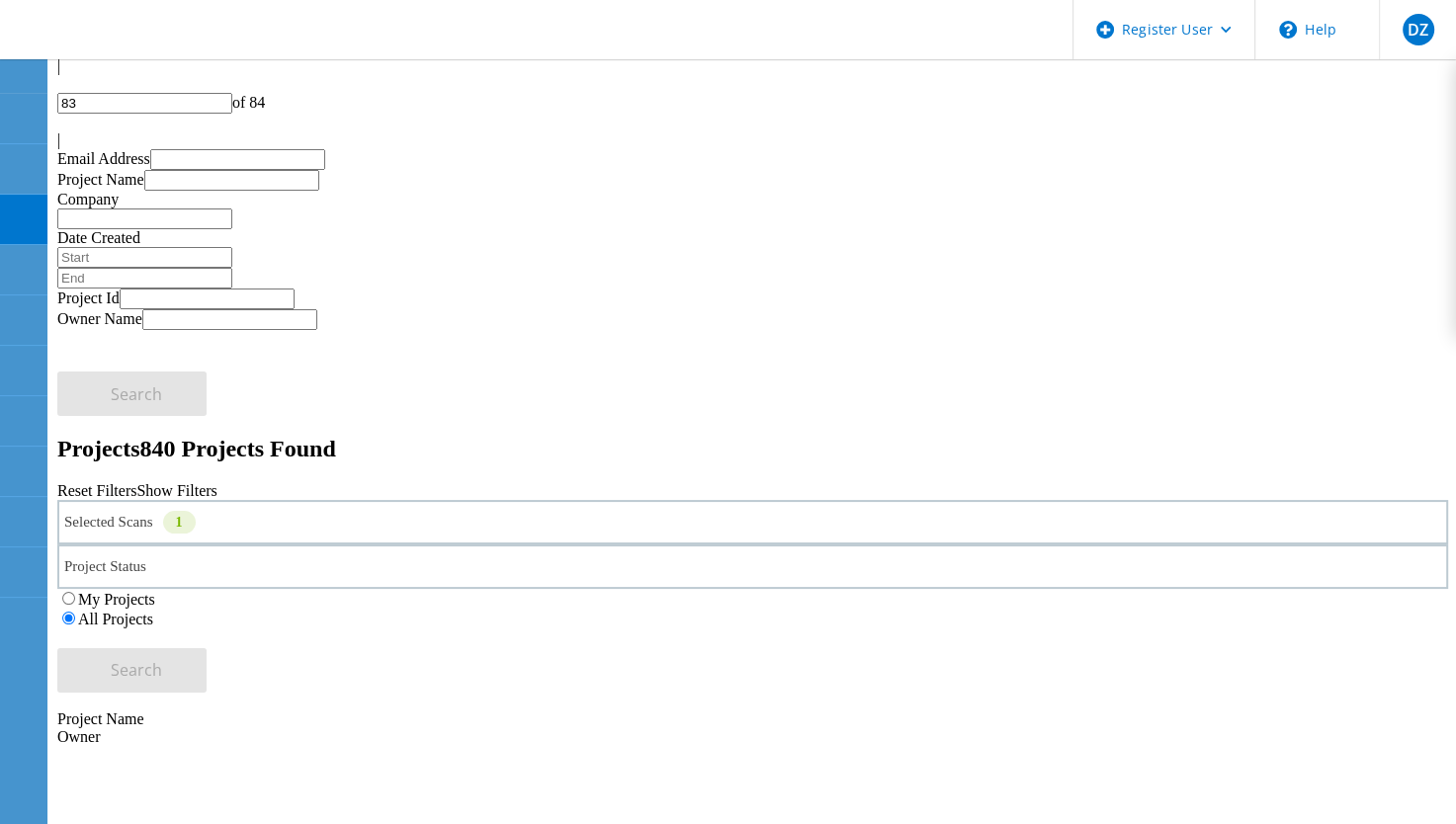 scroll, scrollTop: 0, scrollLeft: 0, axis: both 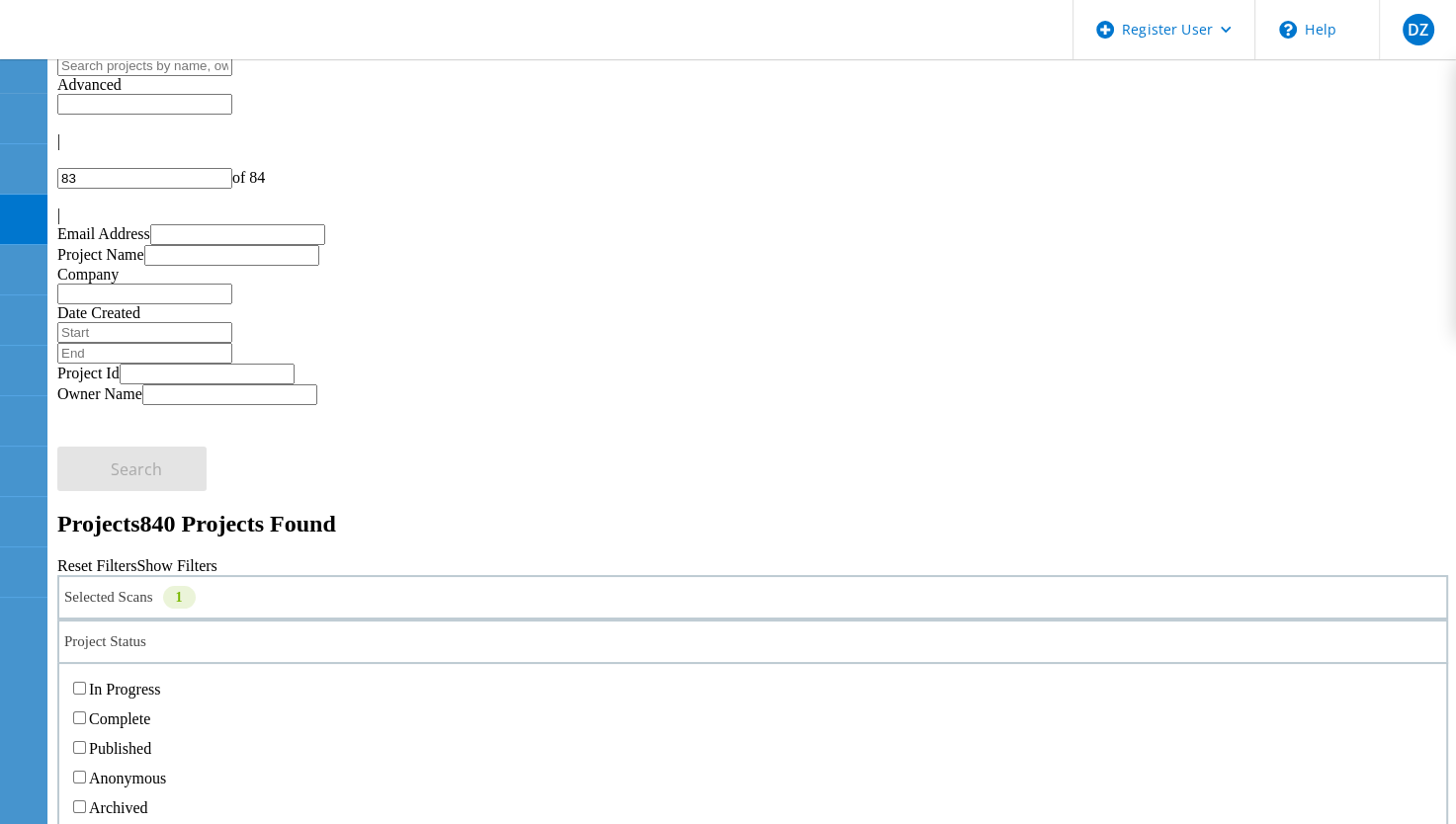 click on "Project Status" 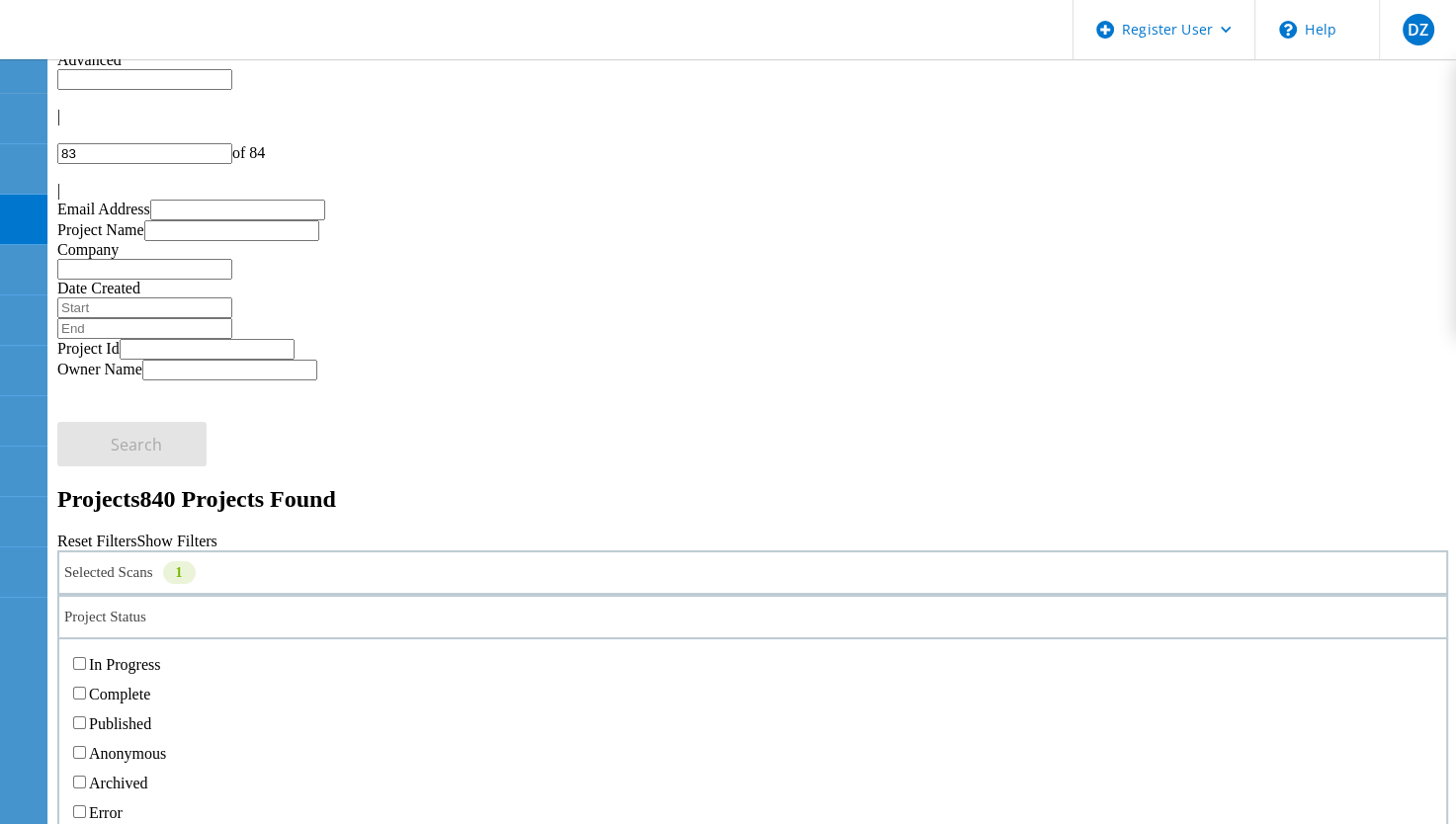 scroll, scrollTop: 0, scrollLeft: 0, axis: both 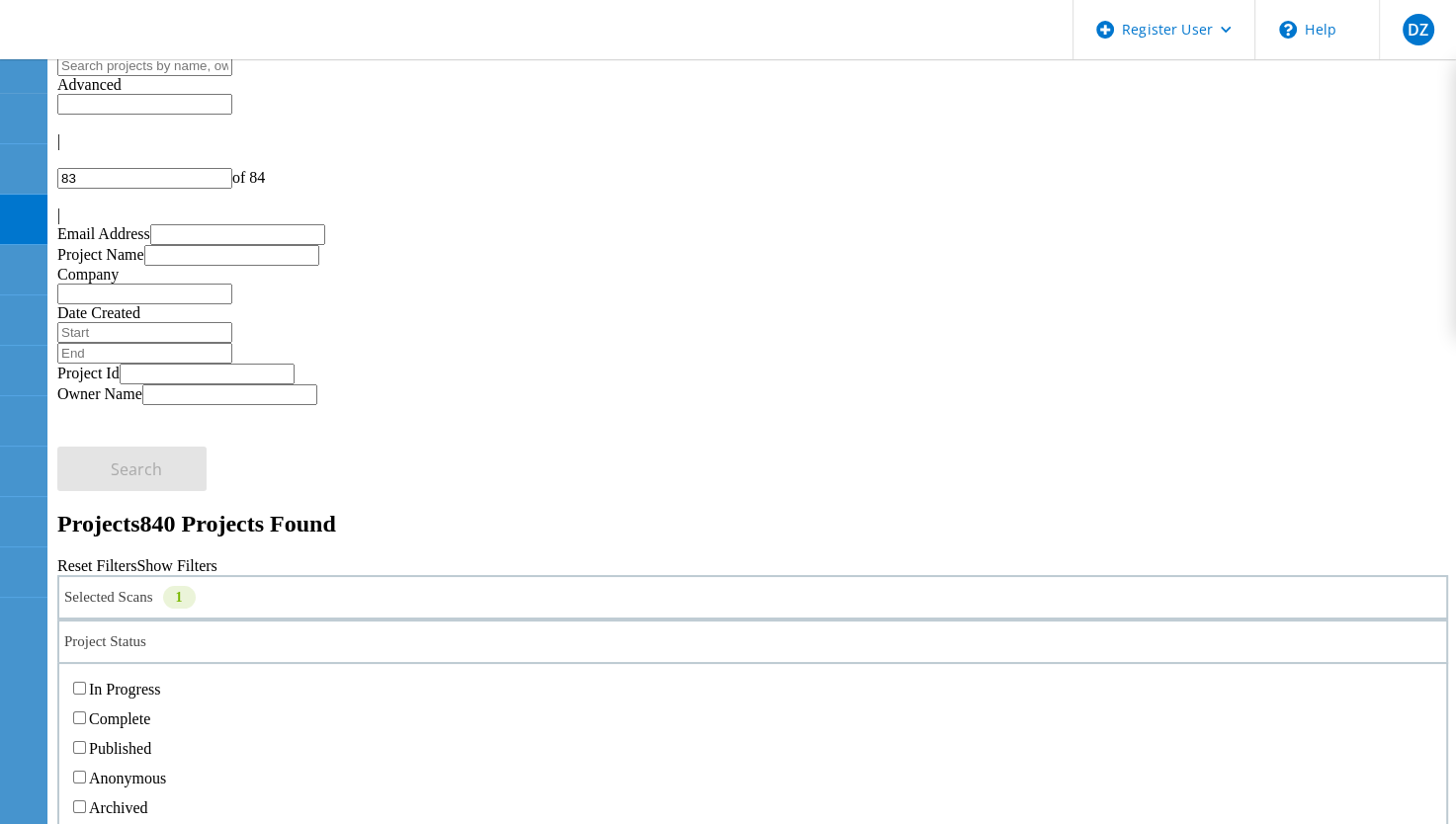 click on "In Progress" 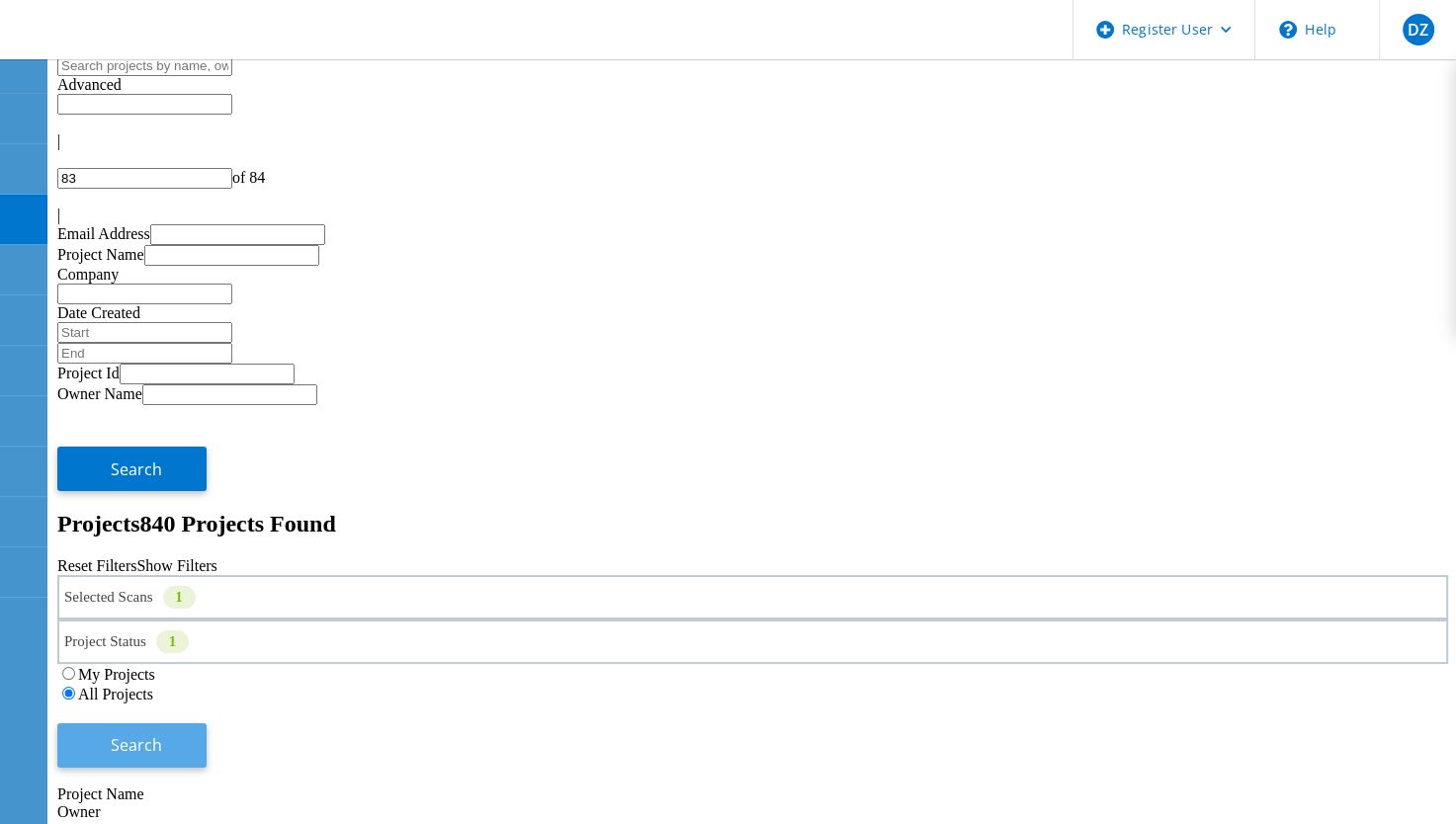 click on "Search" 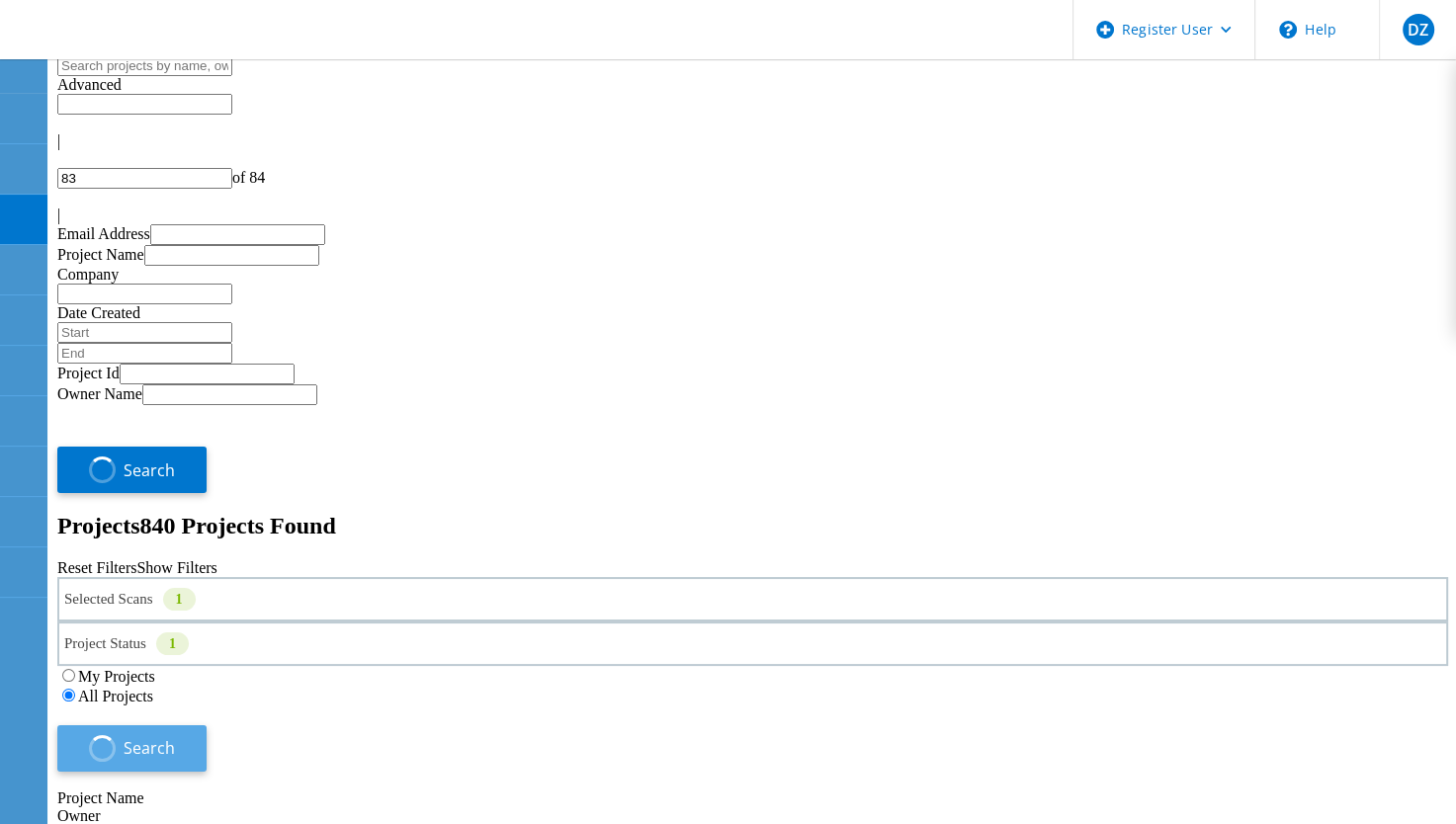 type on "1" 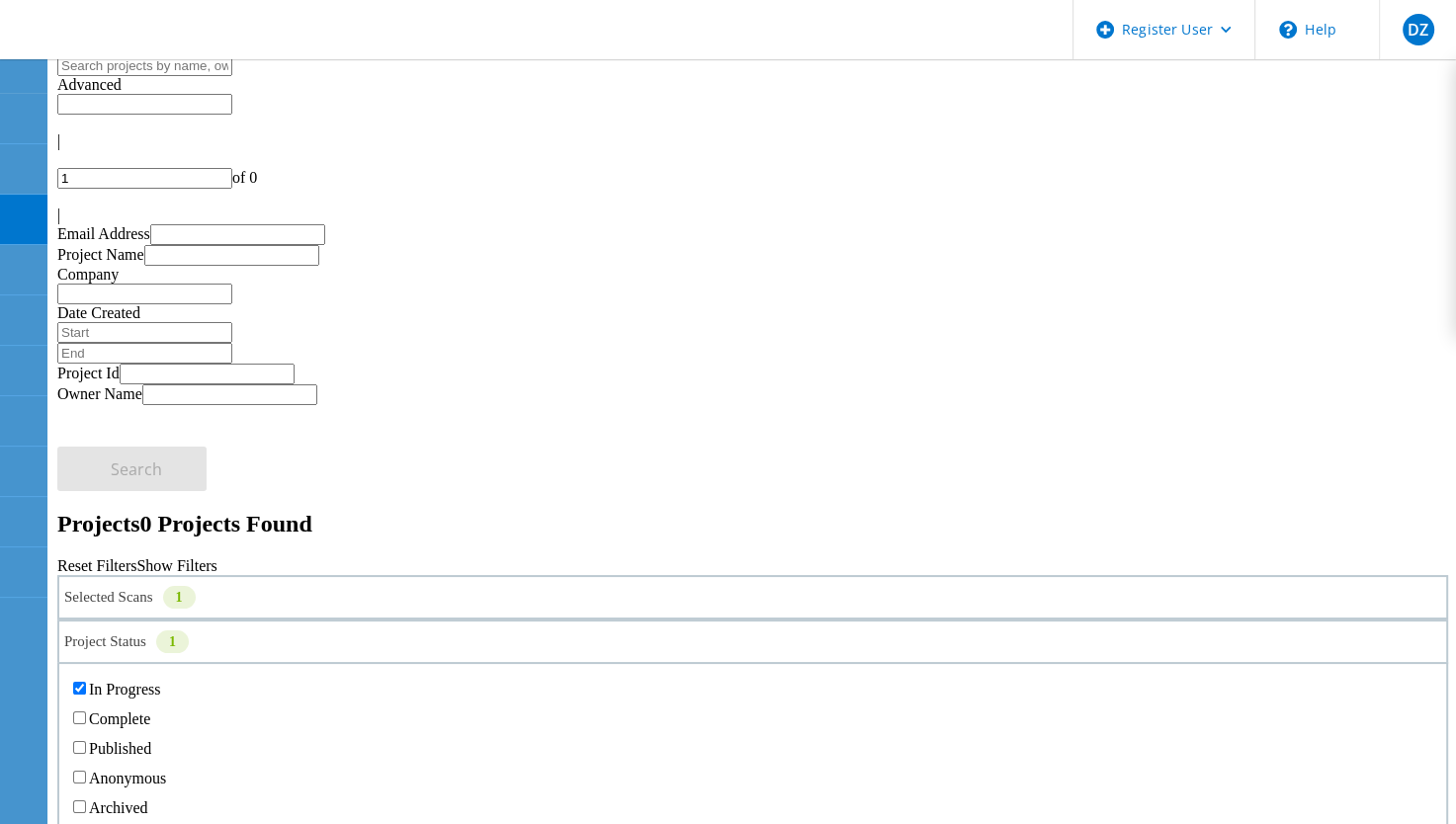 click 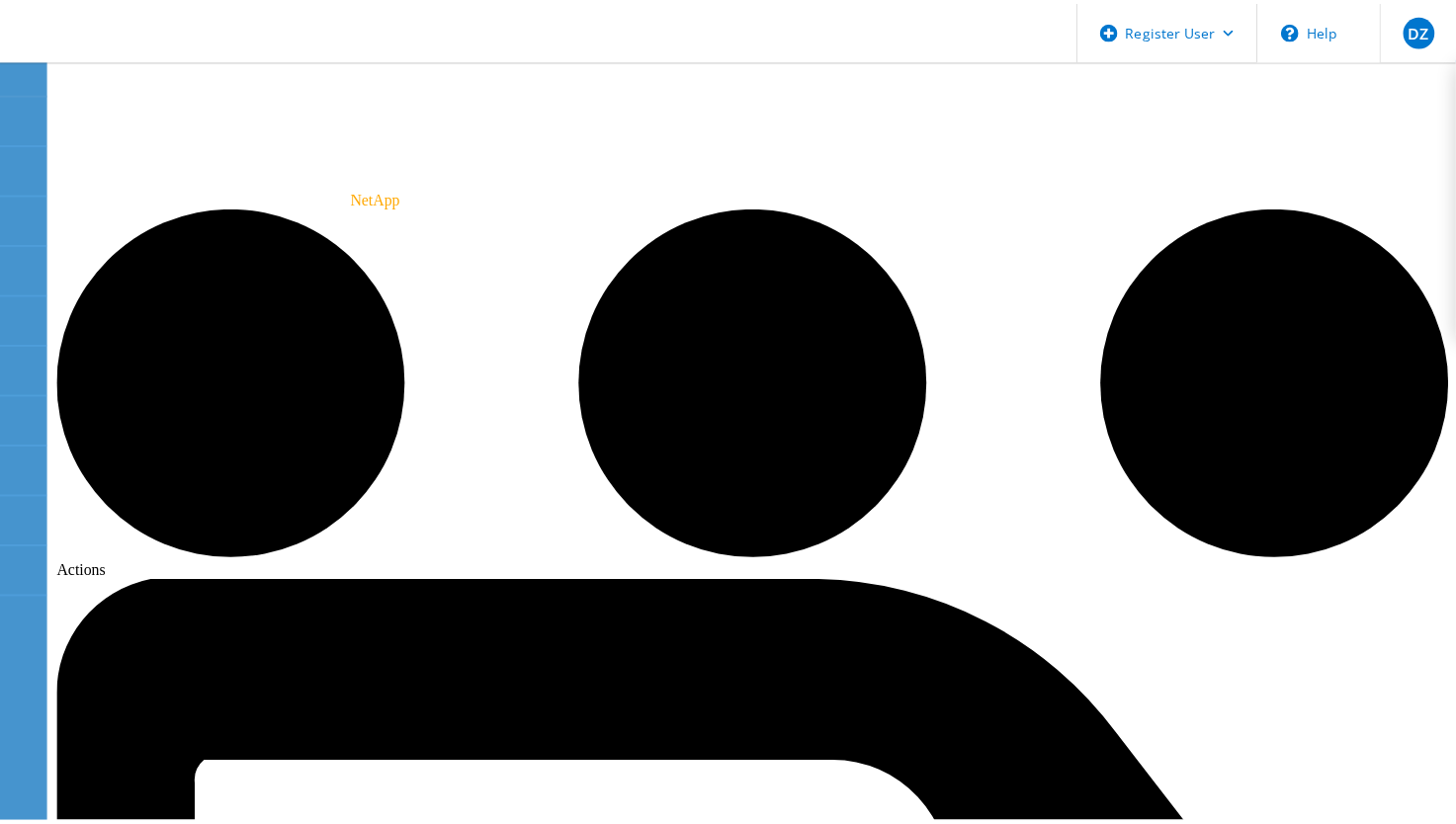scroll, scrollTop: 0, scrollLeft: 0, axis: both 